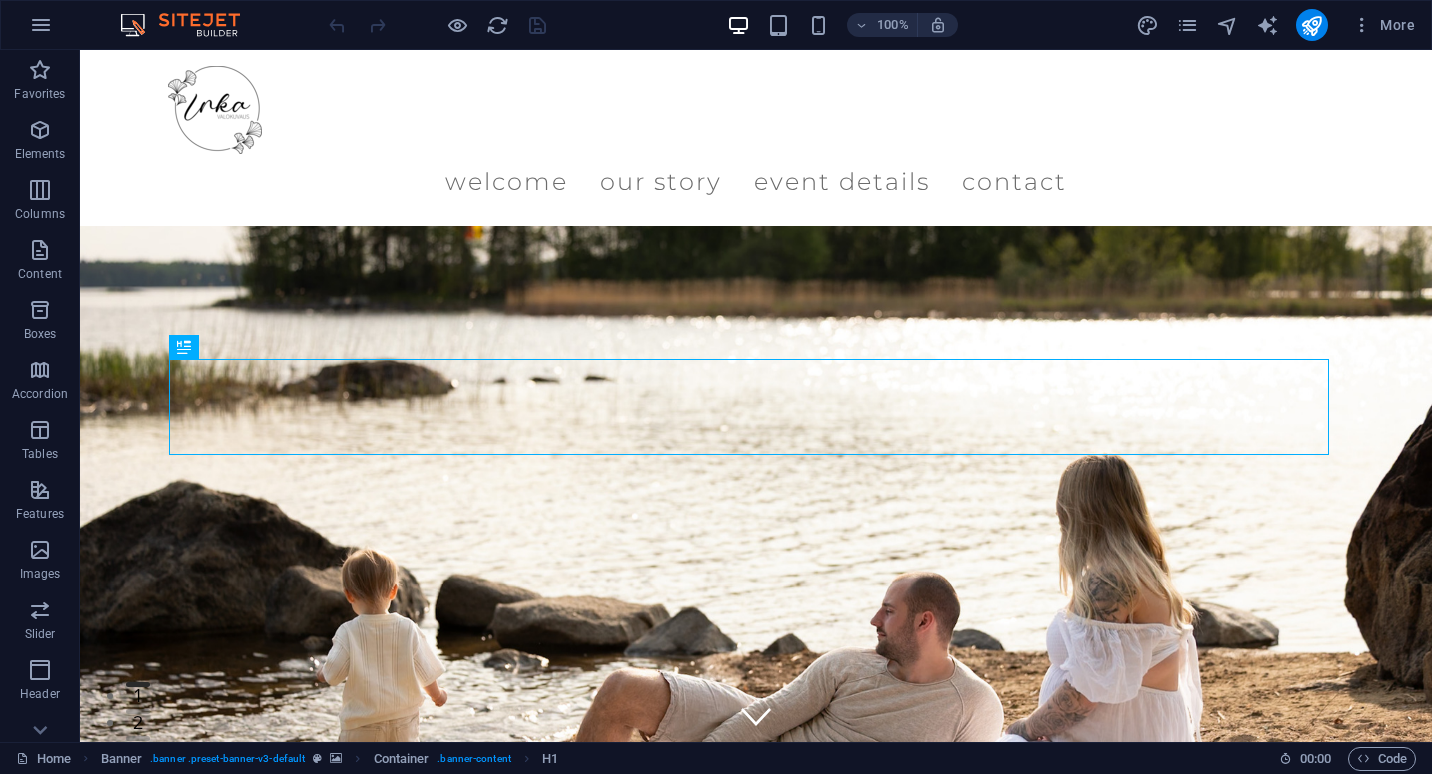 scroll, scrollTop: 0, scrollLeft: 0, axis: both 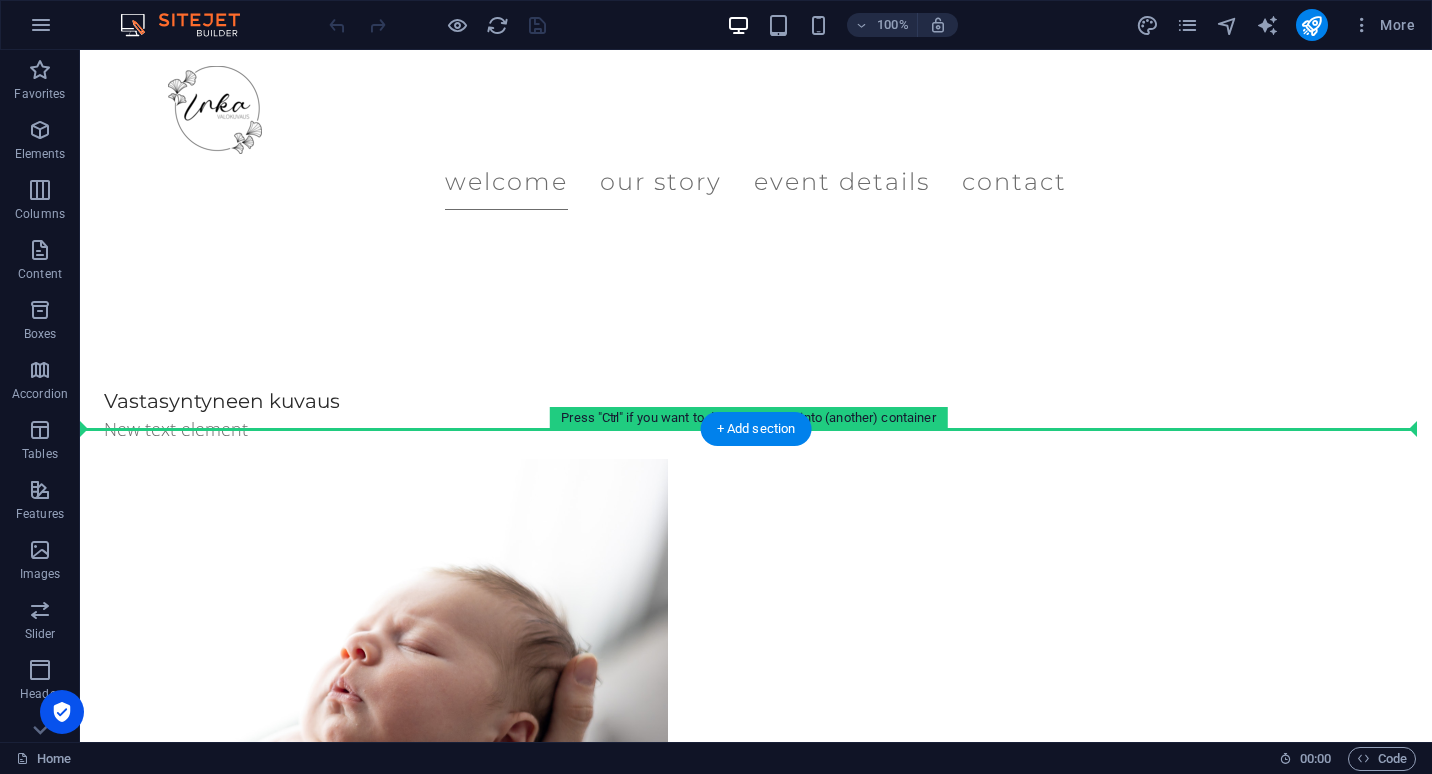drag, startPoint x: 557, startPoint y: 275, endPoint x: 560, endPoint y: 431, distance: 156.02884 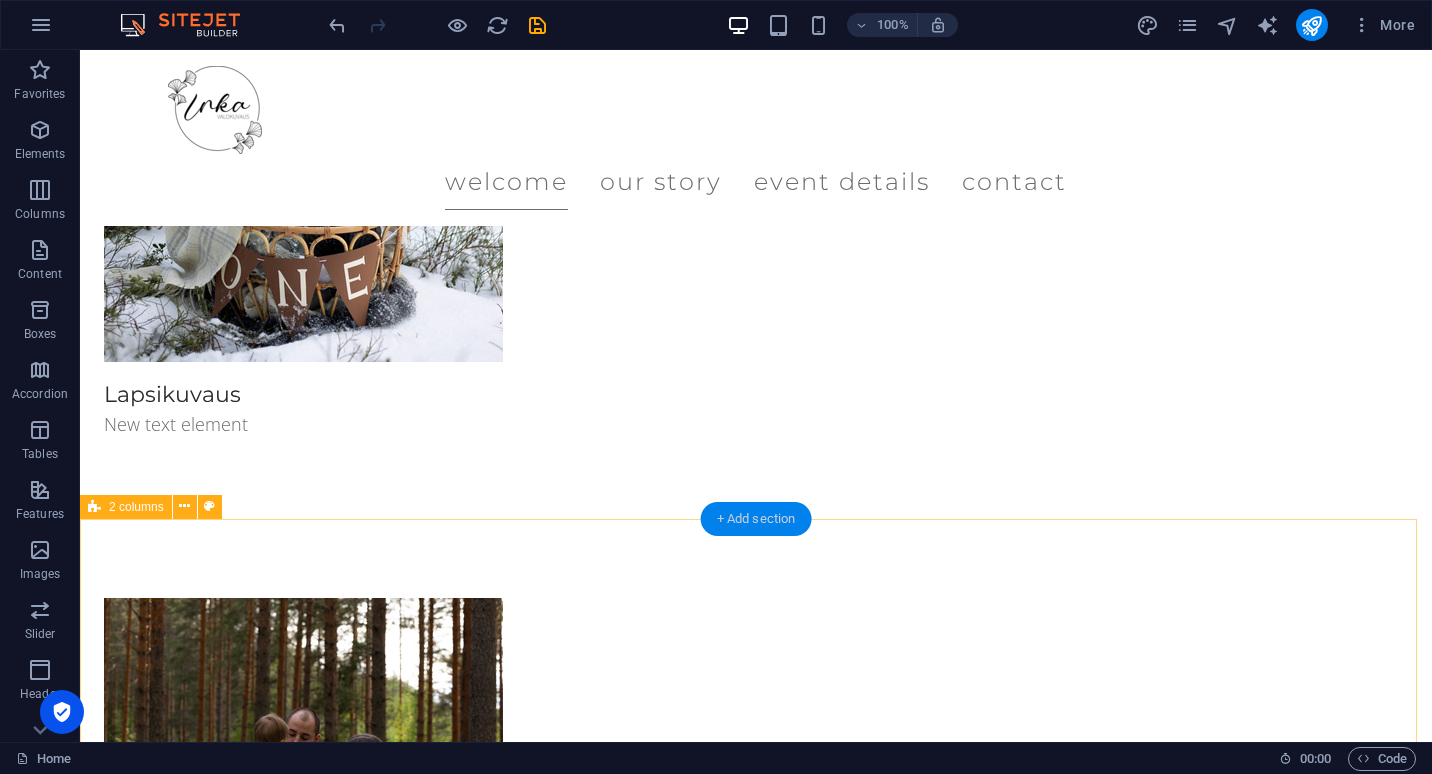 scroll, scrollTop: 2589, scrollLeft: 0, axis: vertical 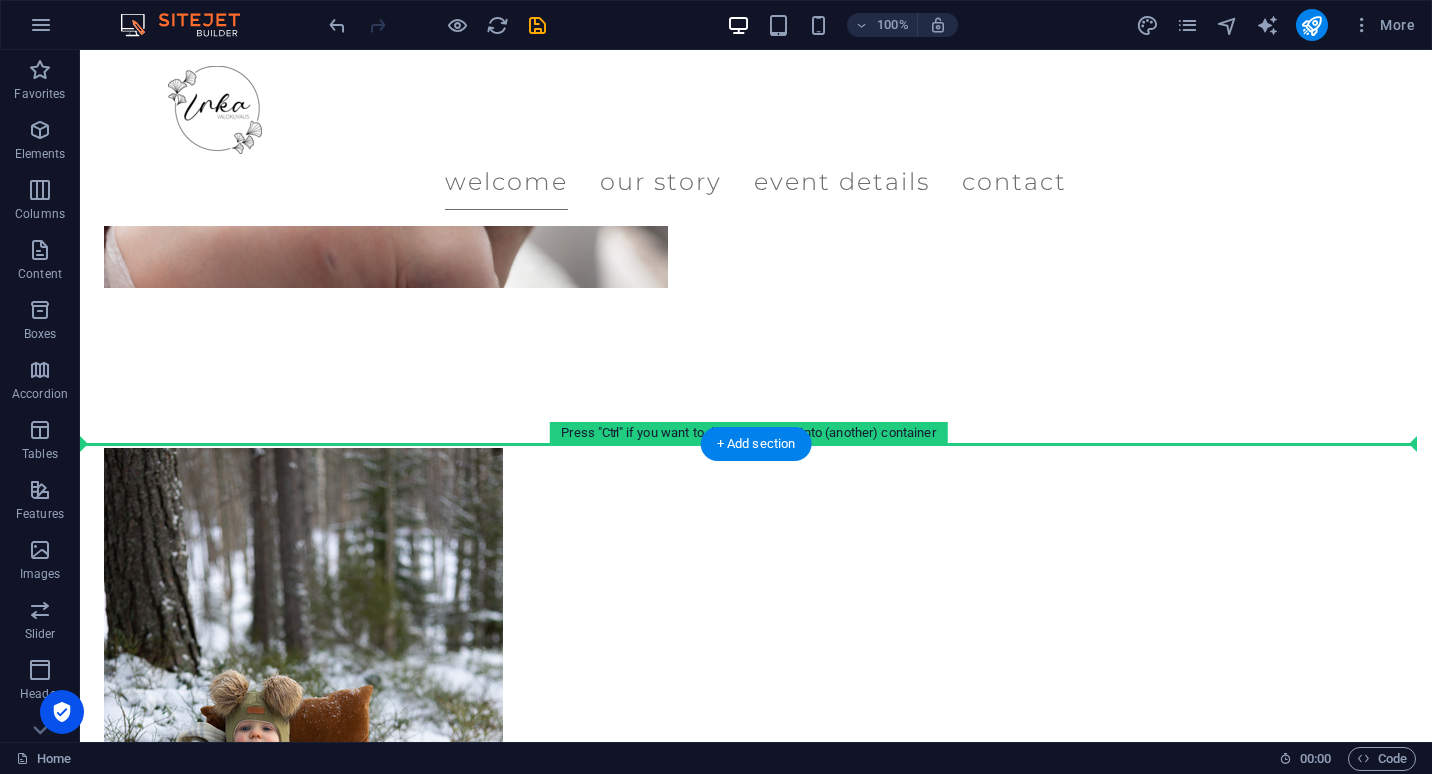 drag, startPoint x: 676, startPoint y: 577, endPoint x: 707, endPoint y: 455, distance: 125.87692 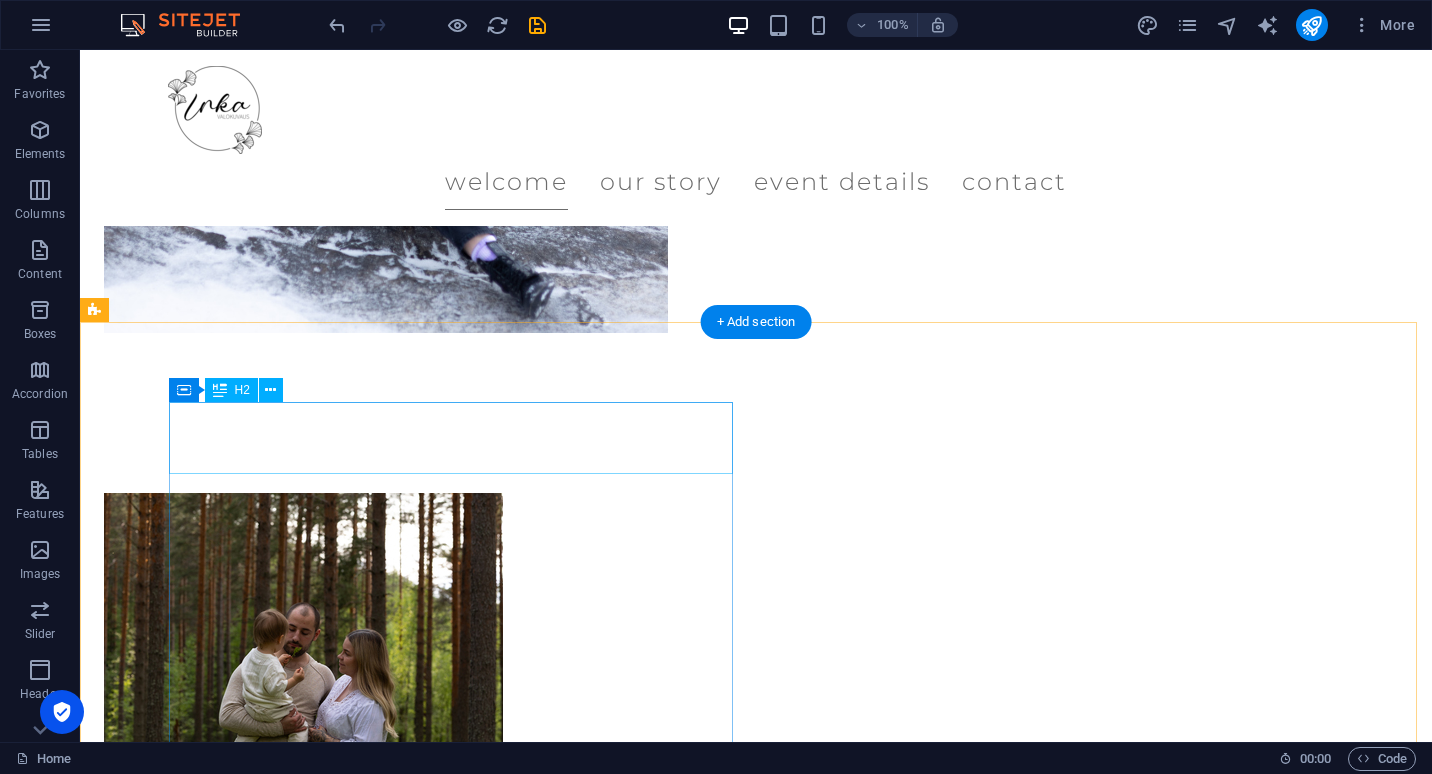 scroll, scrollTop: 3524, scrollLeft: 0, axis: vertical 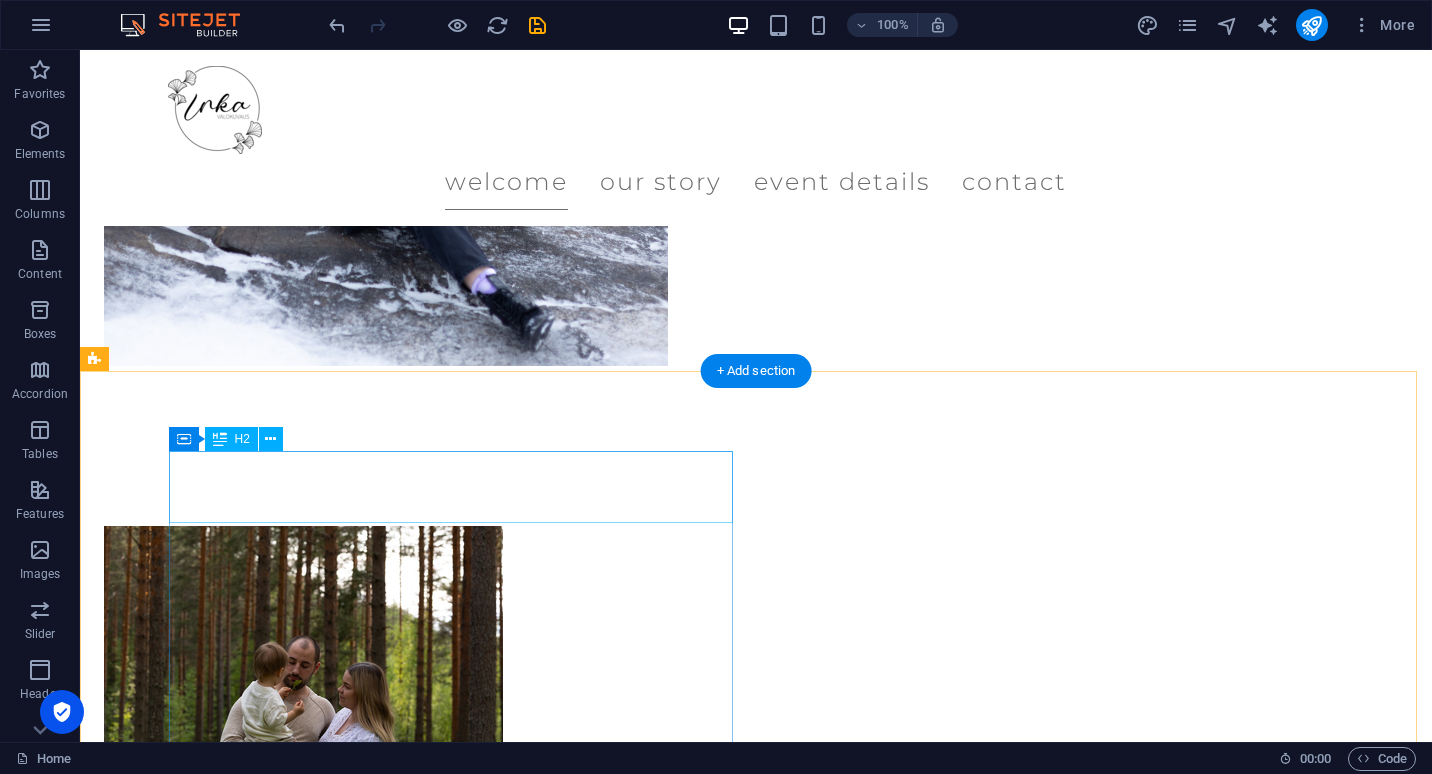 click on "New headline" at bounding box center [386, 1289] 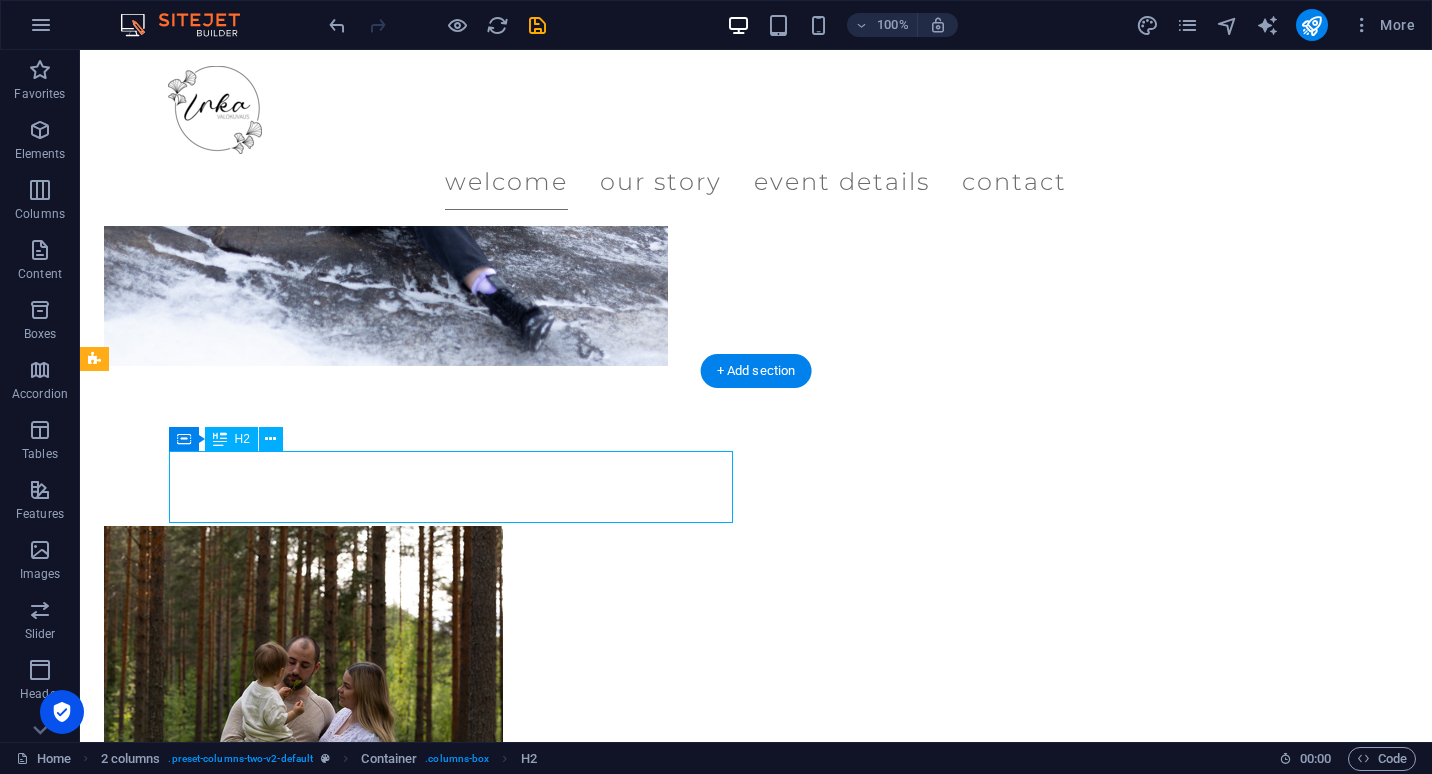 click on "New headline" at bounding box center (386, 1289) 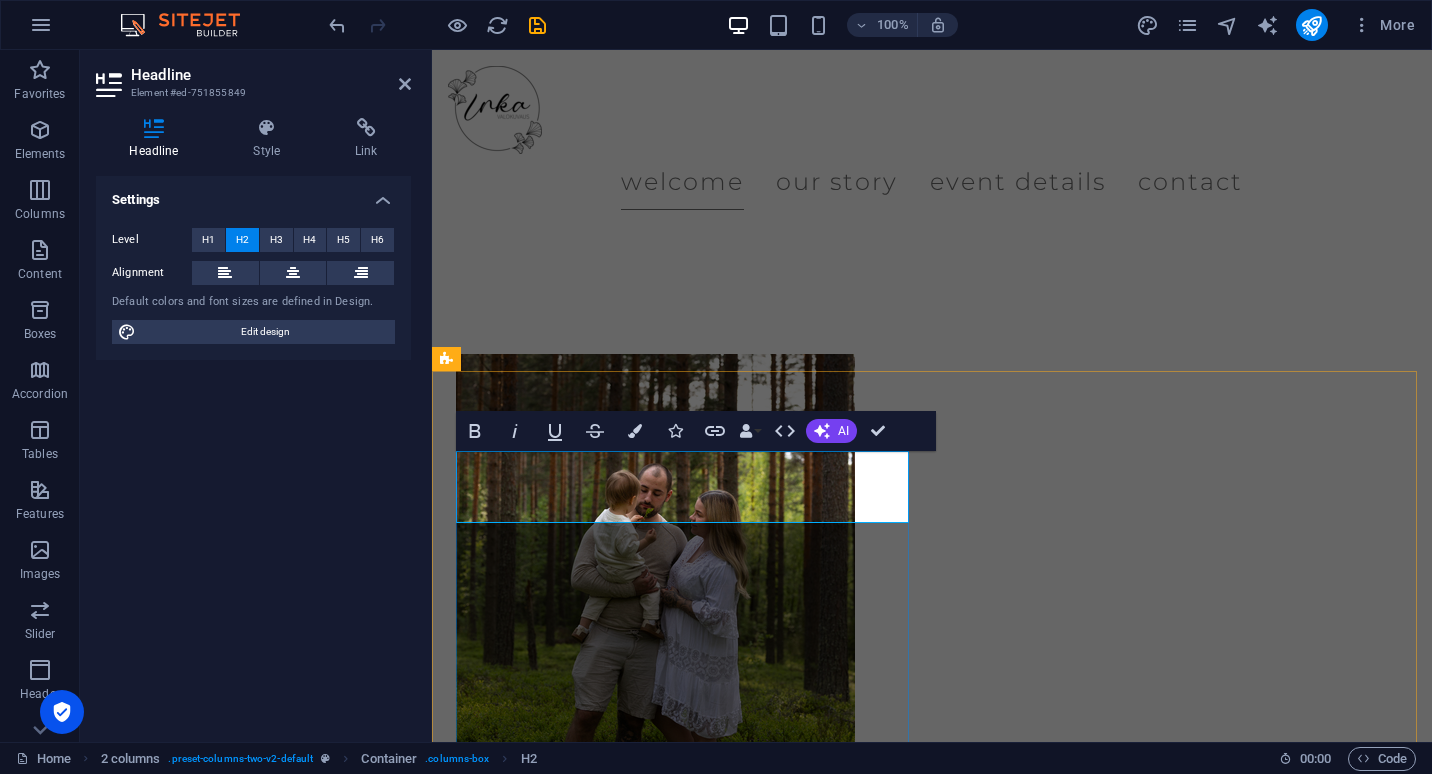 scroll, scrollTop: 3310, scrollLeft: 0, axis: vertical 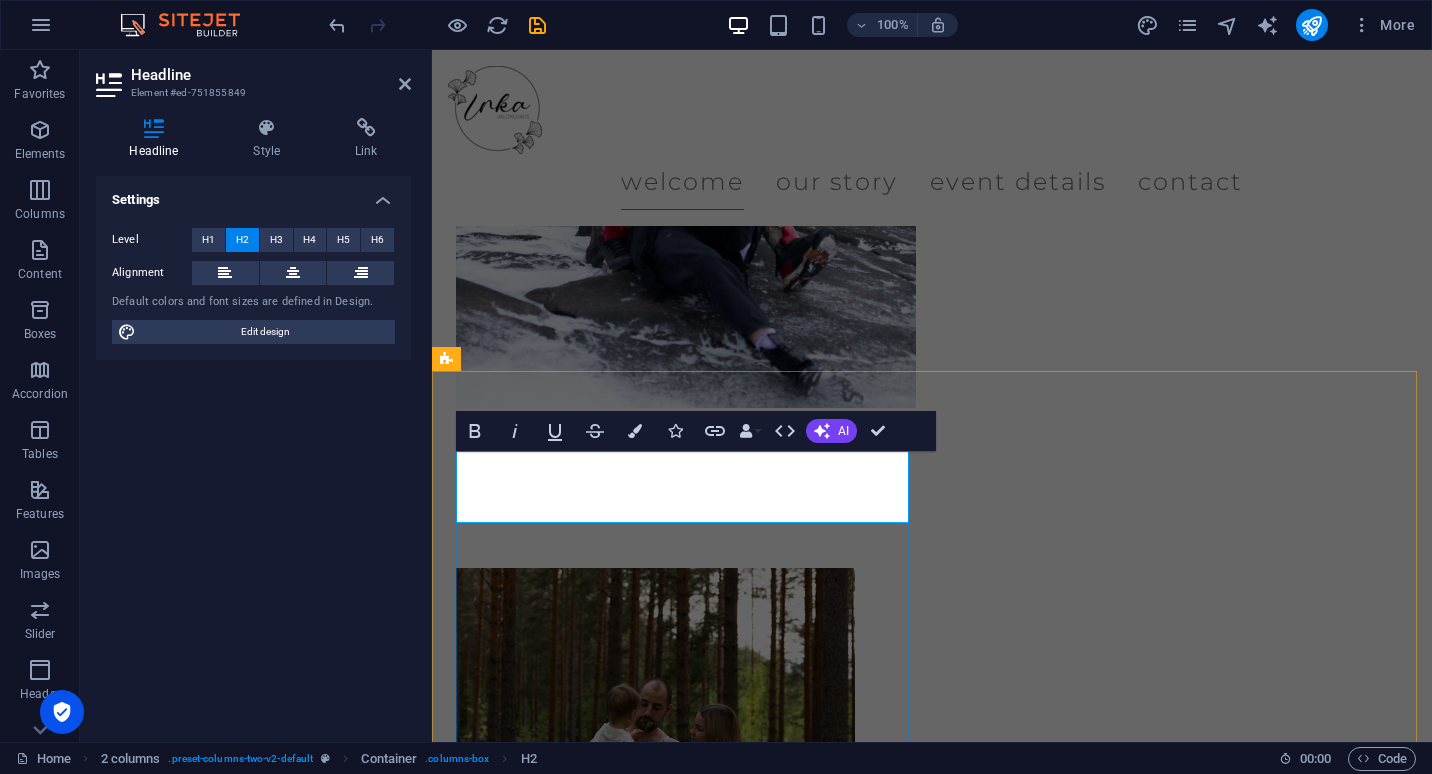 type 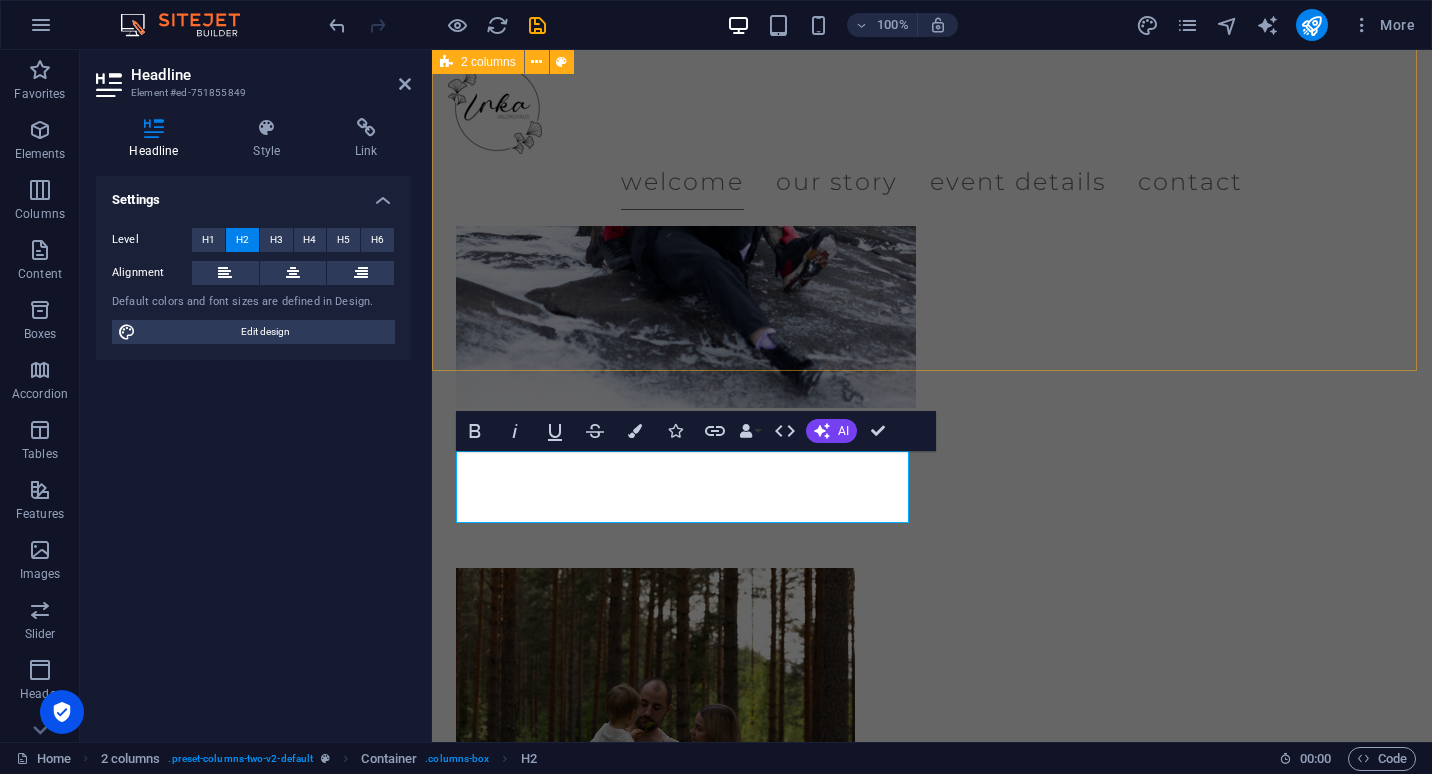 click on "Perhekuvaus New text element" at bounding box center [686, 1105] 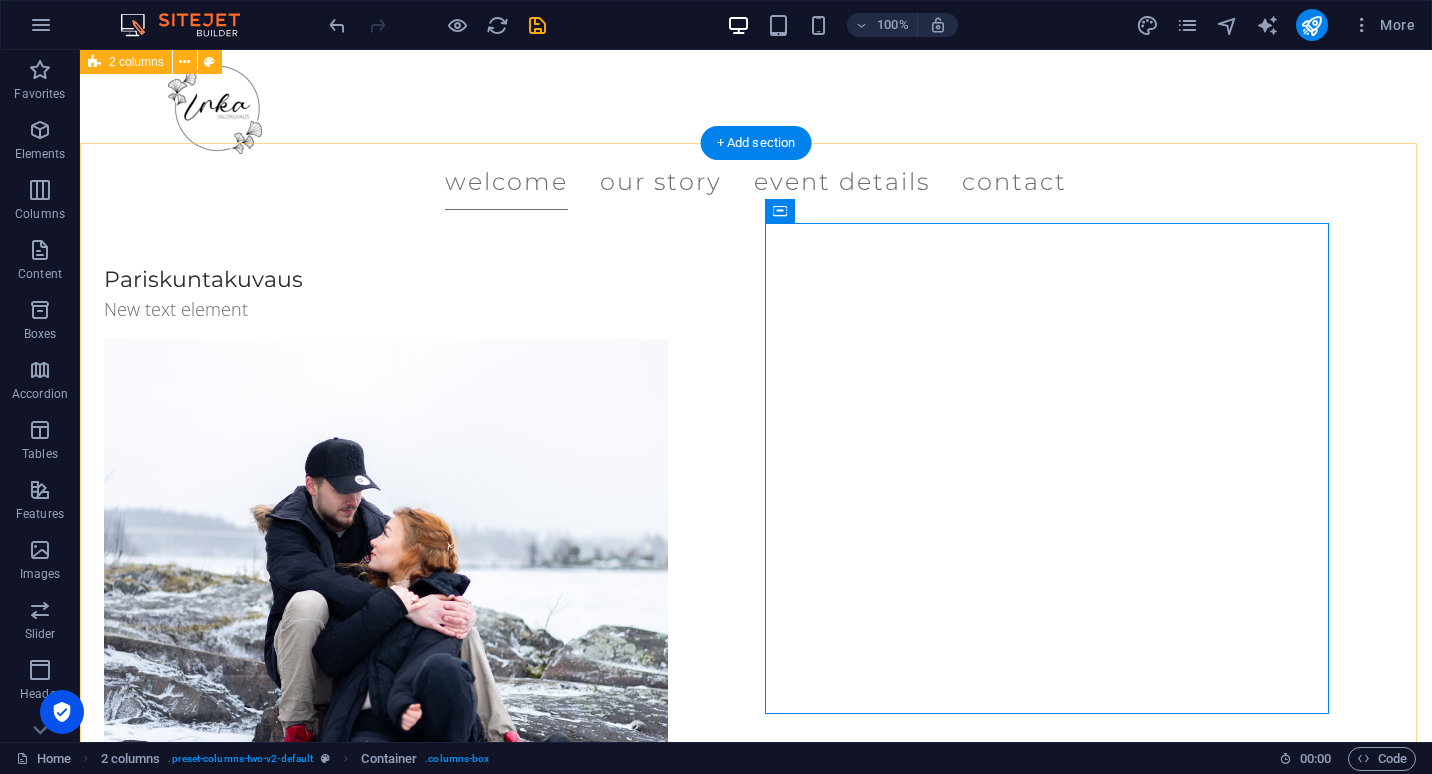 scroll, scrollTop: 2924, scrollLeft: 0, axis: vertical 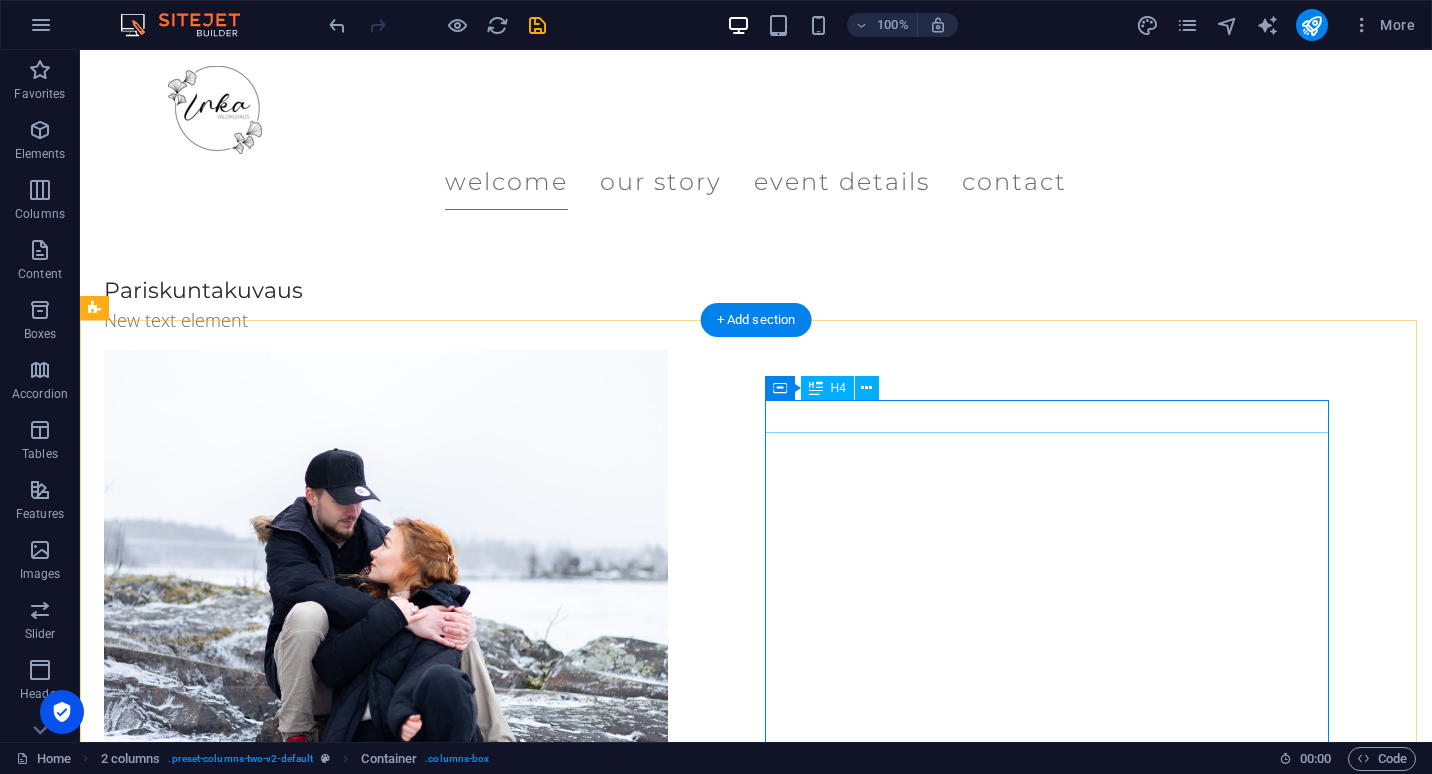 click on "Perhekuvaus" at bounding box center [386, 1649] 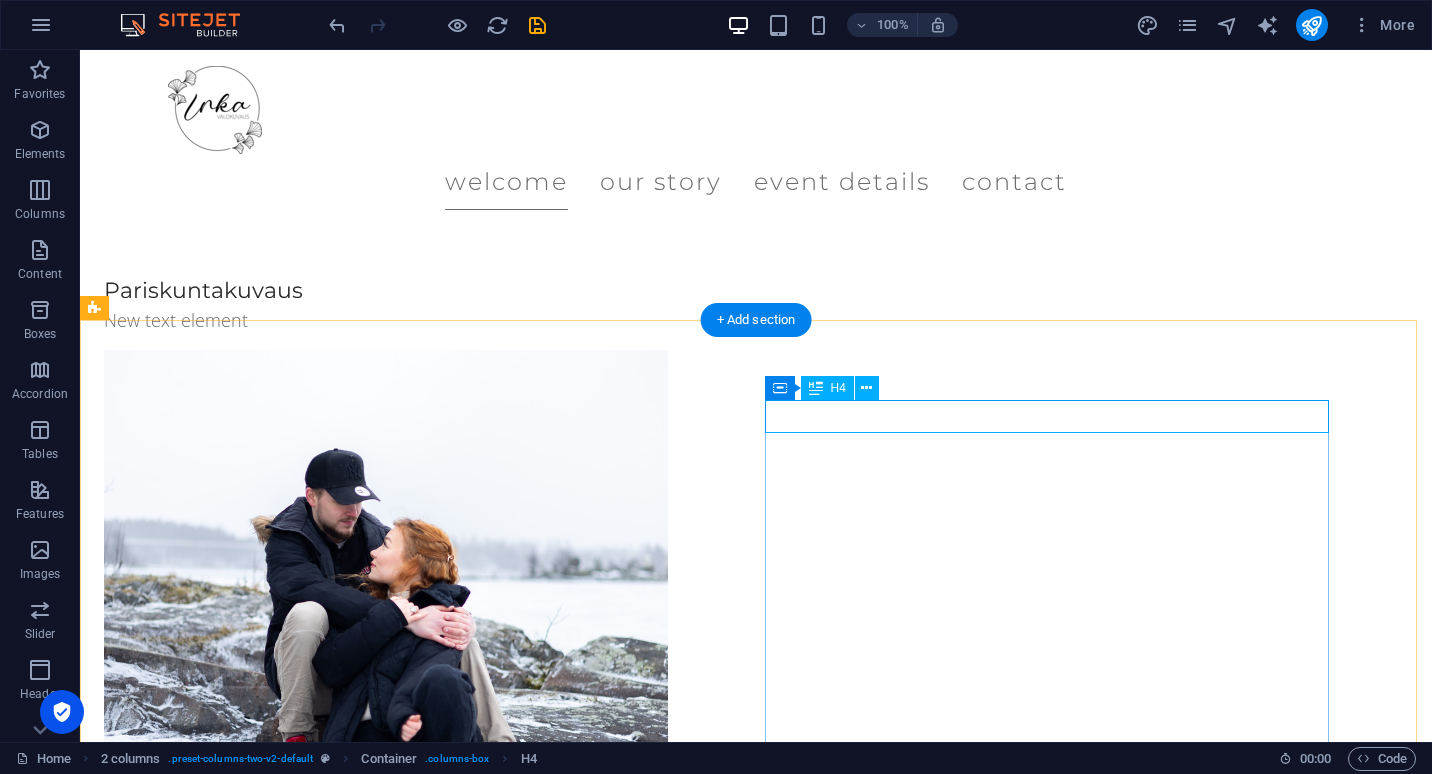 click on "Perhekuvaus" at bounding box center (386, 1649) 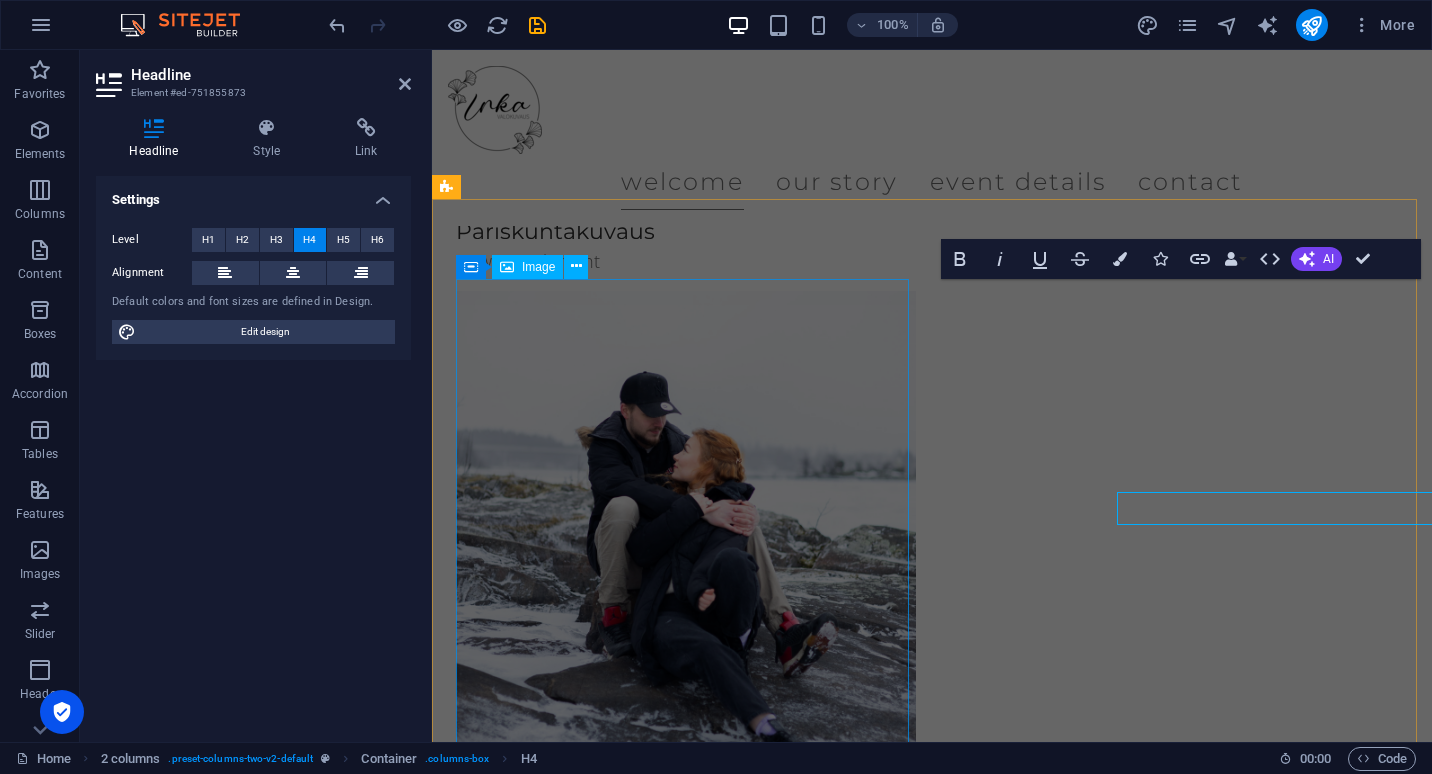 scroll, scrollTop: 2832, scrollLeft: 0, axis: vertical 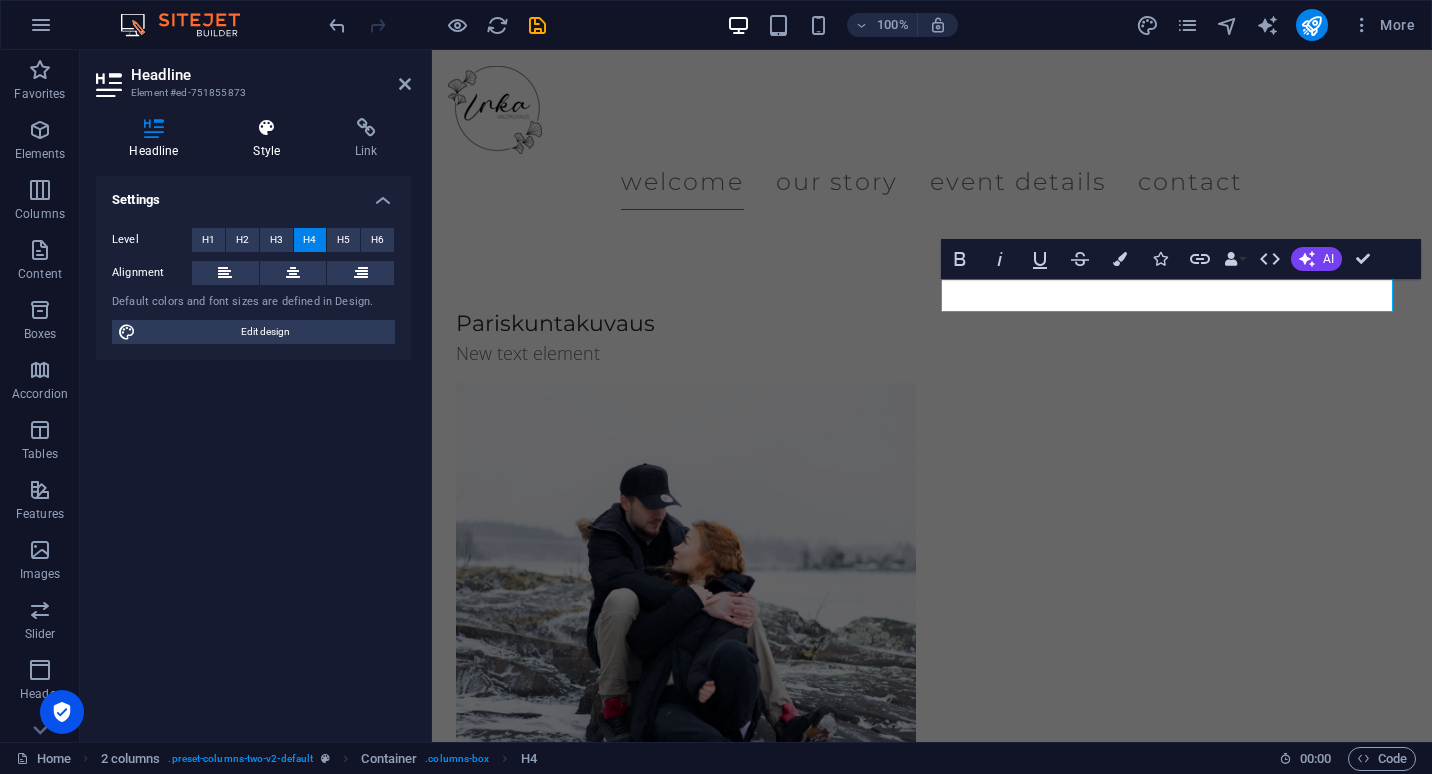 click at bounding box center (267, 128) 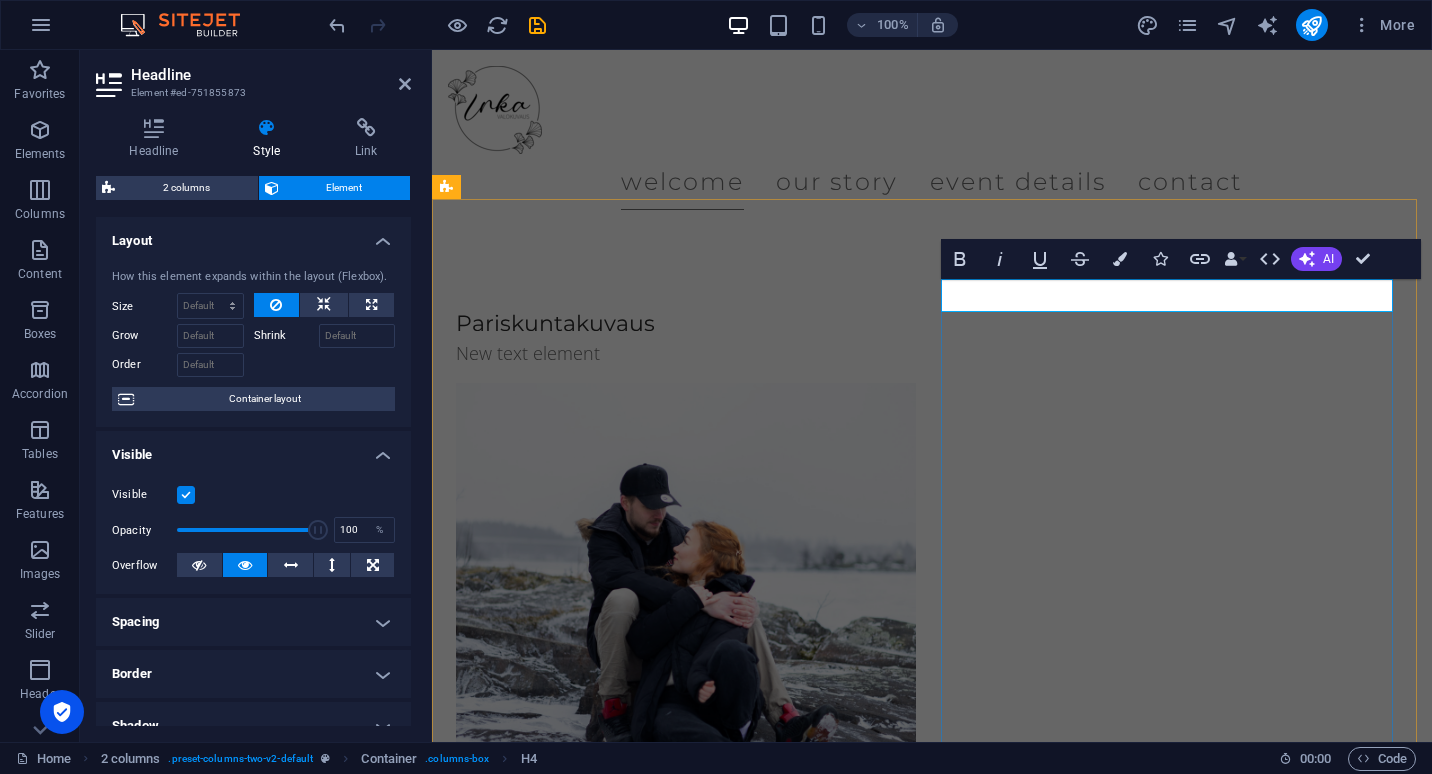 click on "Perhekuvaus New text element" at bounding box center [686, 1583] 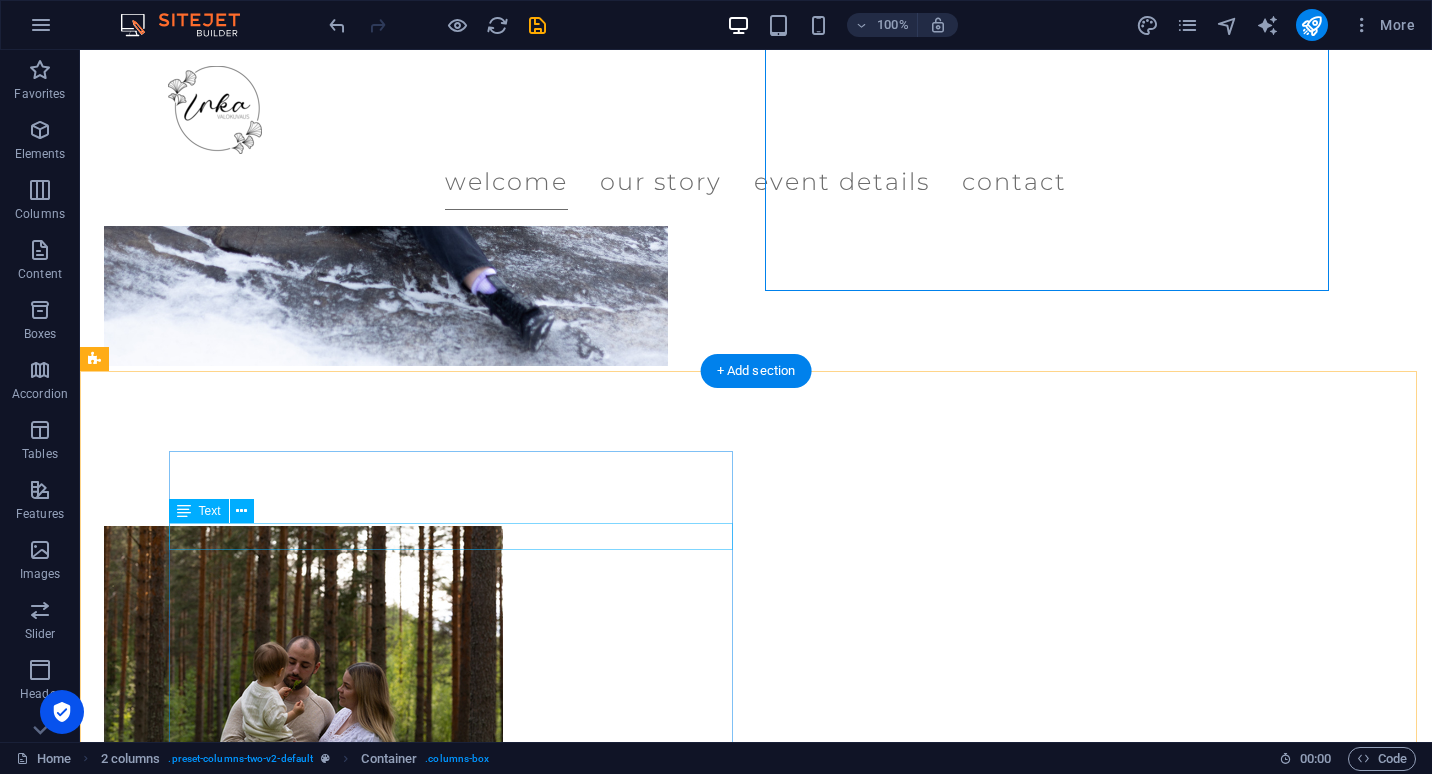 scroll, scrollTop: 3324, scrollLeft: 0, axis: vertical 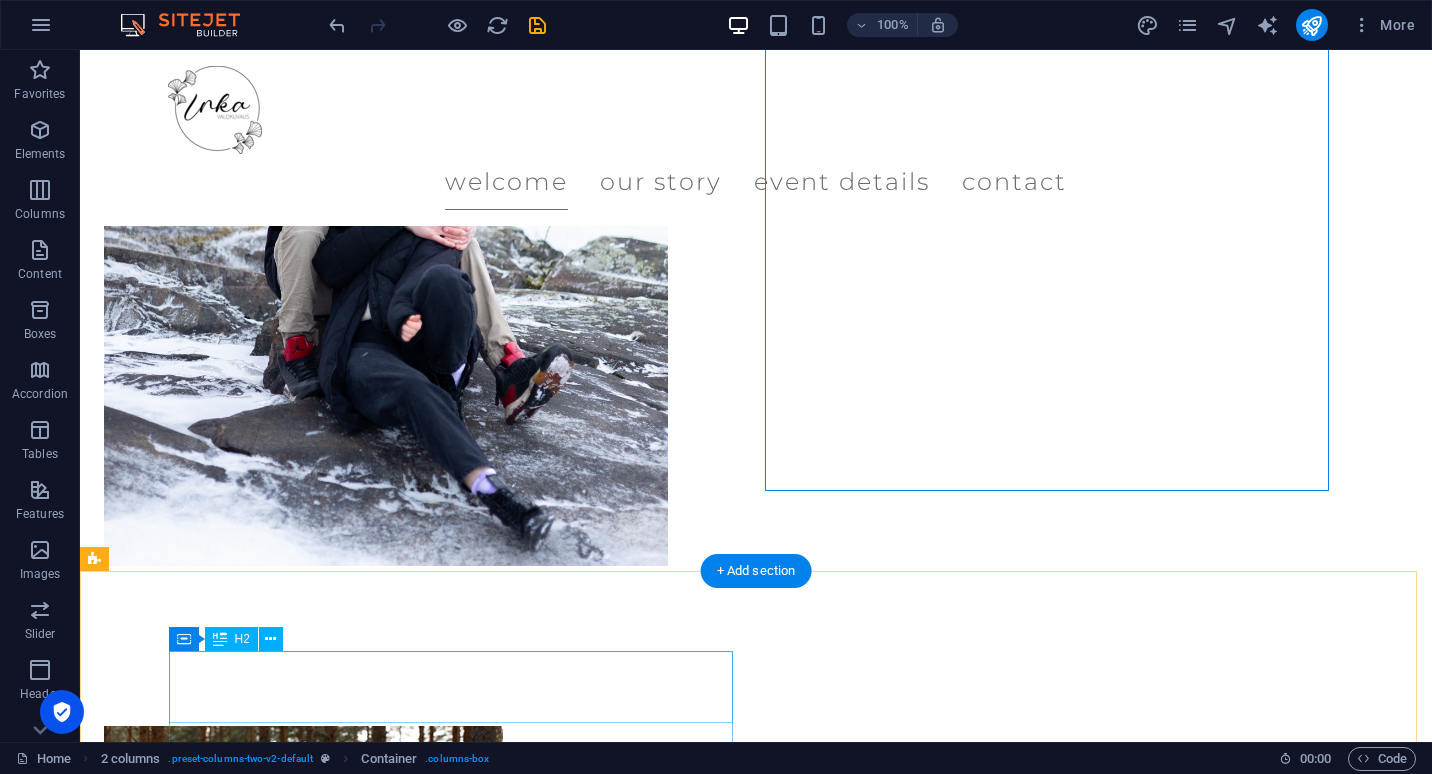 click on "Henkilökuvaus" at bounding box center [386, 1489] 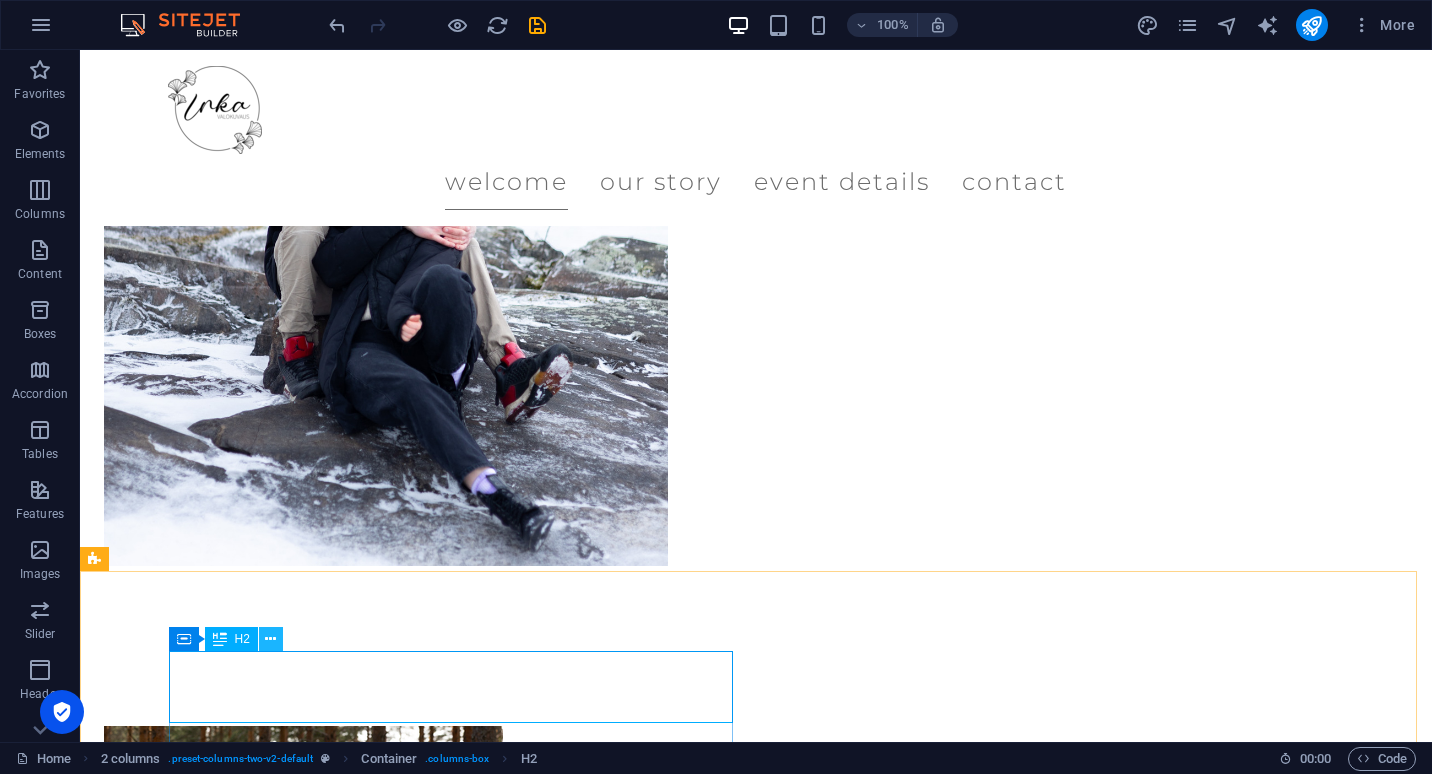 click at bounding box center [270, 639] 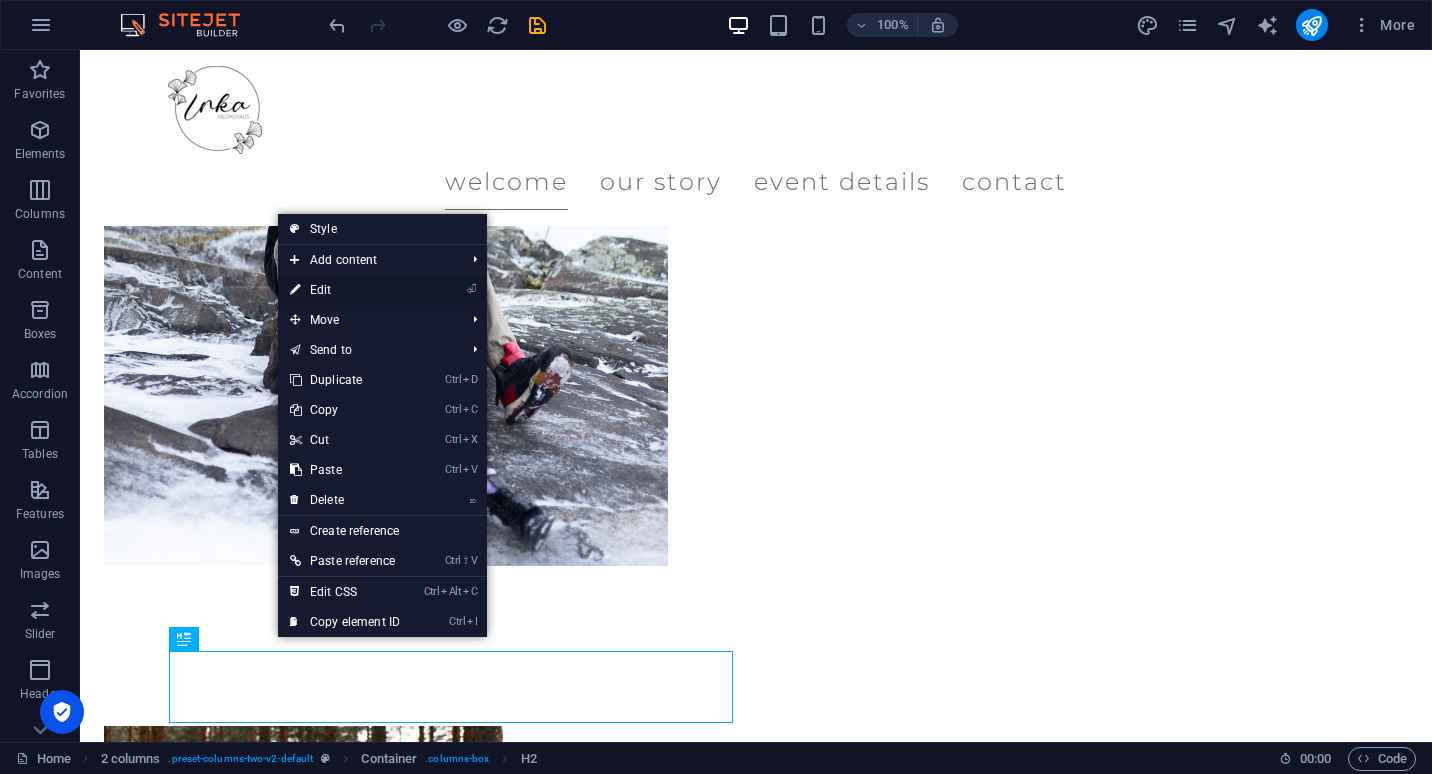 click on "⏎  Edit" at bounding box center (345, 290) 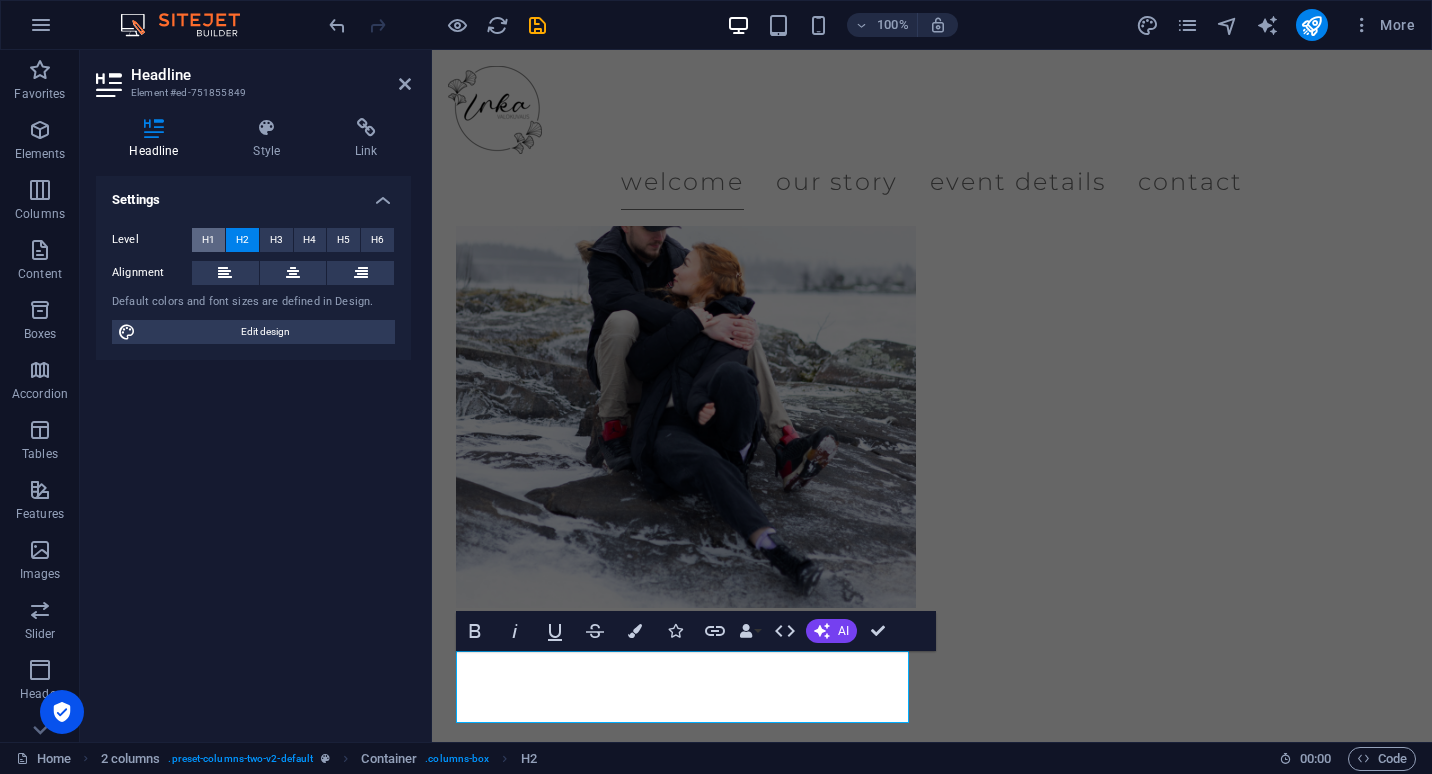 click on "H1" at bounding box center [208, 240] 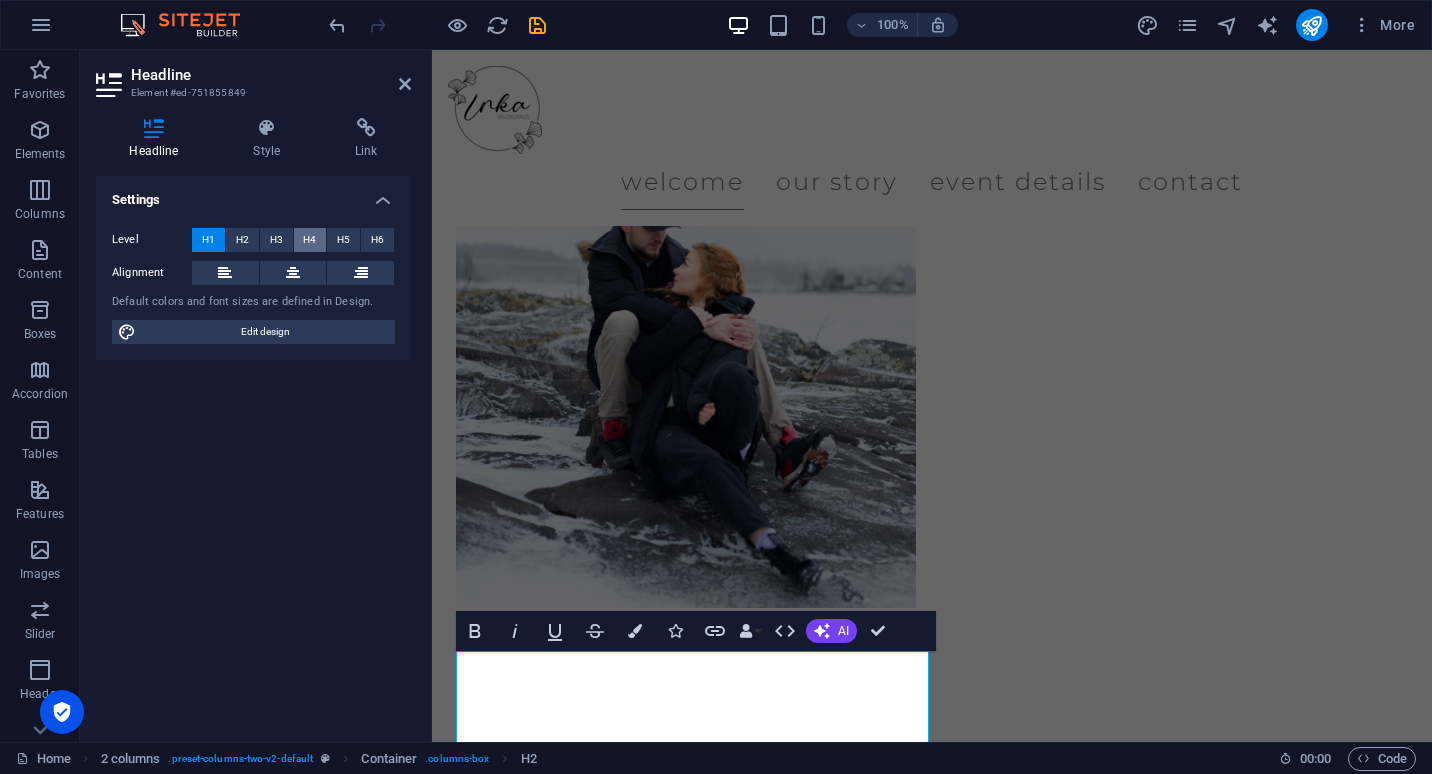 click on "H4" at bounding box center (309, 240) 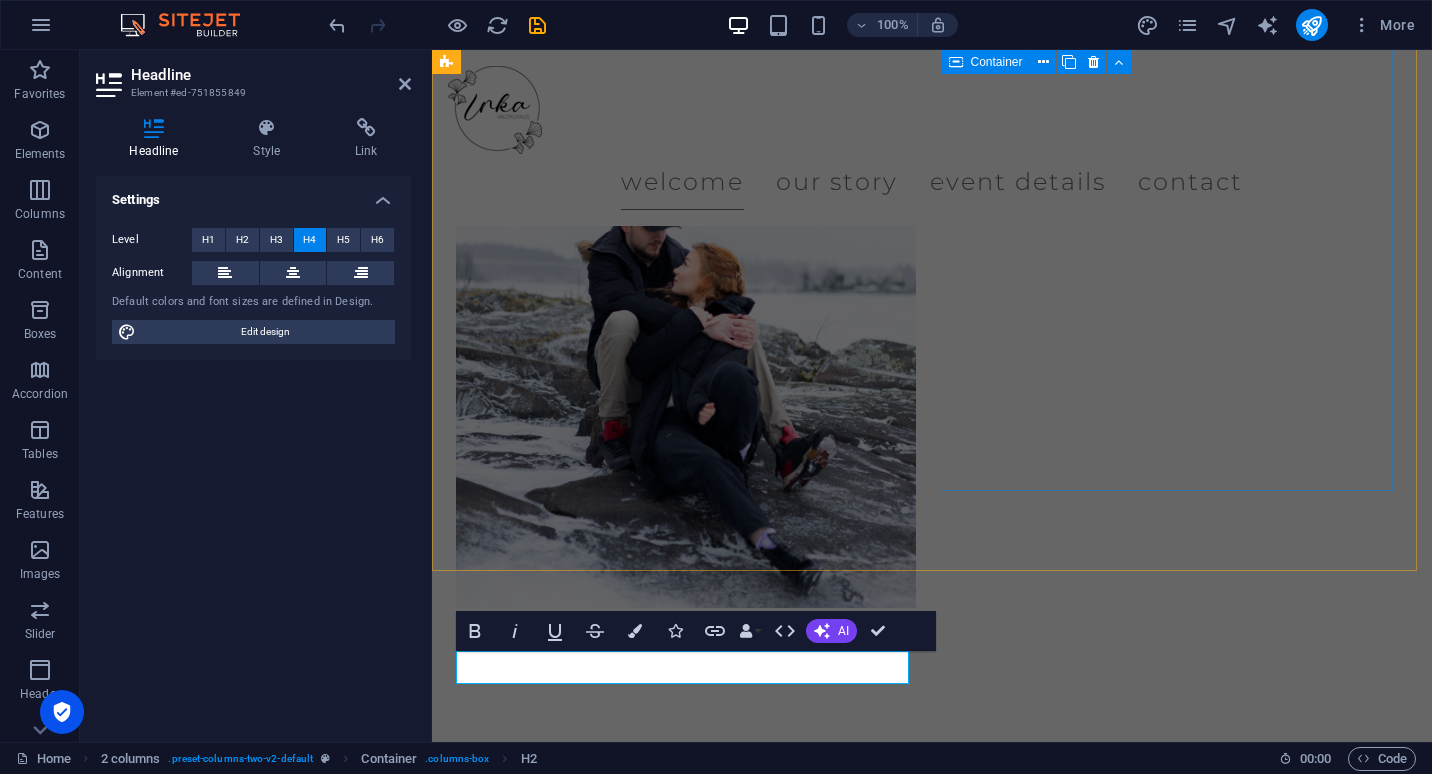 click on "Perhekuvaus New text element" at bounding box center [686, 1305] 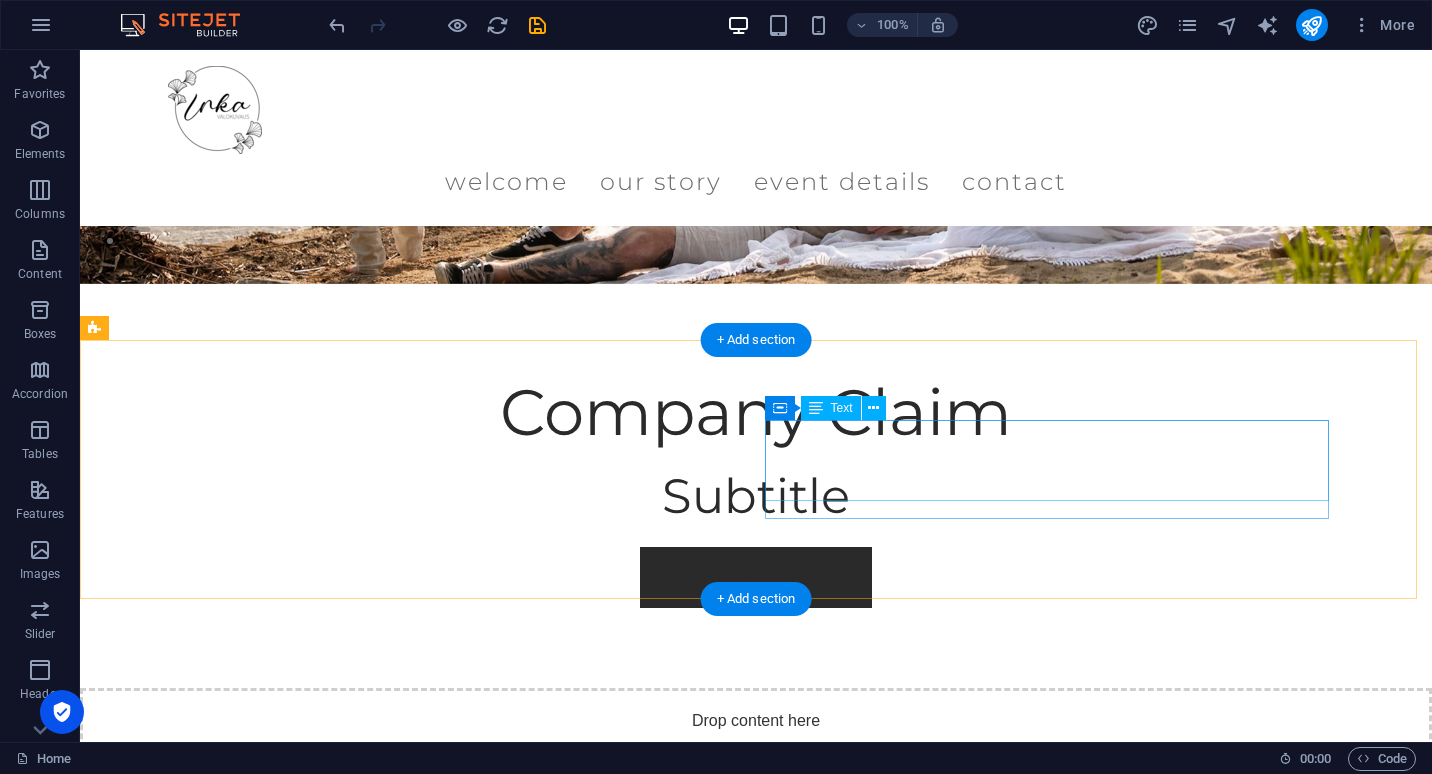 scroll, scrollTop: 600, scrollLeft: 0, axis: vertical 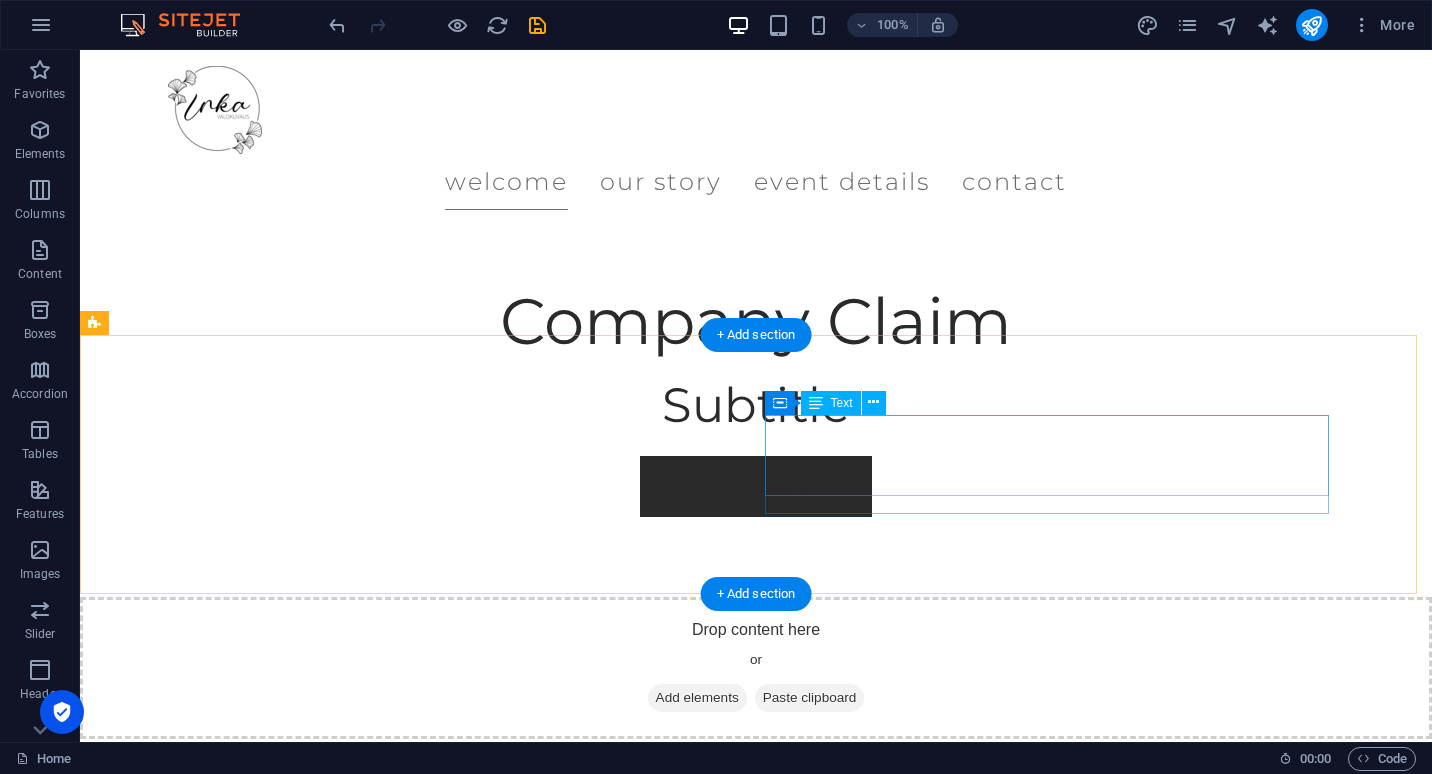 click on "Olen [PERSON_NAME][GEOGRAPHIC_DATA]. Kuvauspalveluihini kuuluu muun muassa vauva-, perhe,- ja lapsikuvaus miljöössä, sekä myös asiakkaan kotona kuvaus." at bounding box center [386, 974] 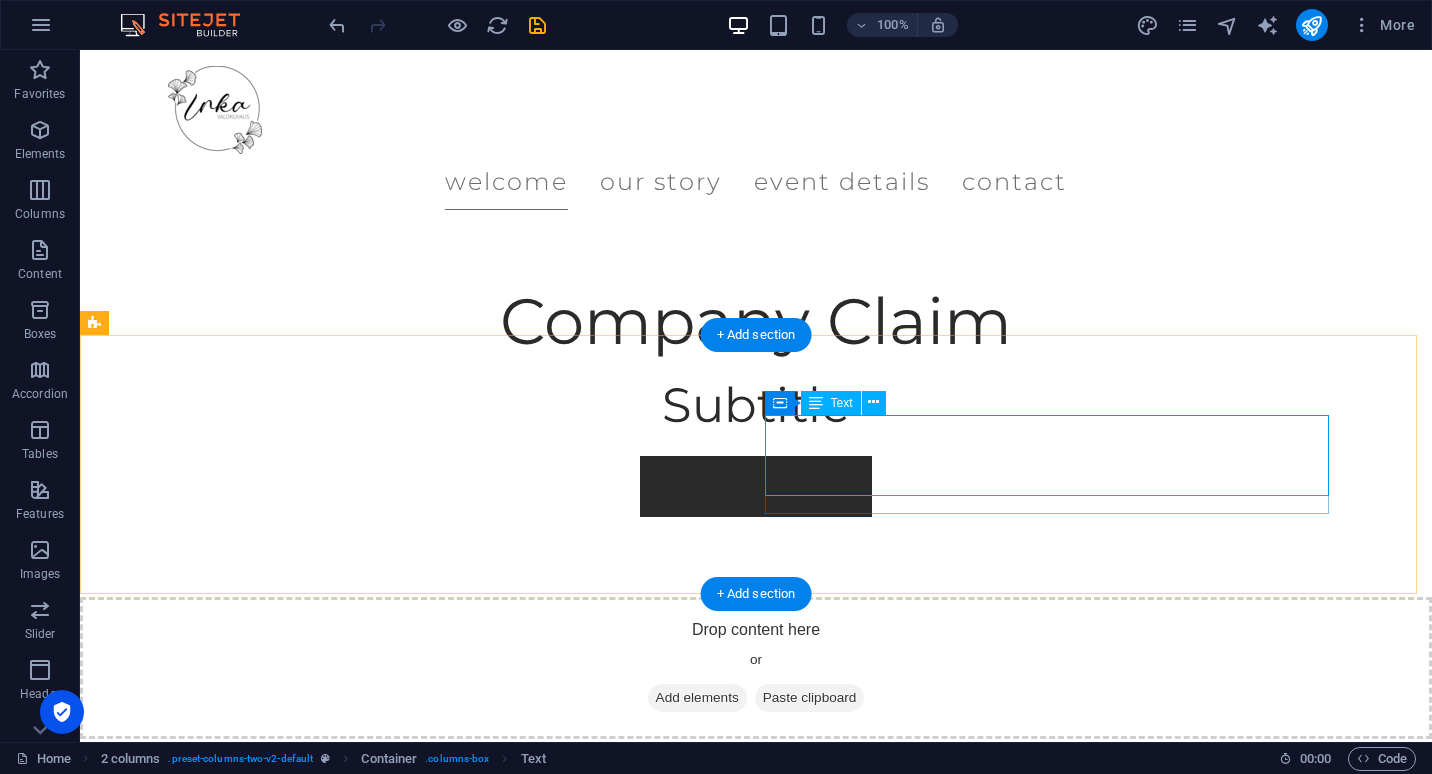 click on "Olen [PERSON_NAME][GEOGRAPHIC_DATA]. Kuvauspalveluihini kuuluu muun muassa vauva-, perhe,- ja lapsikuvaus miljöössä, sekä myös asiakkaan kotona kuvaus." at bounding box center [386, 974] 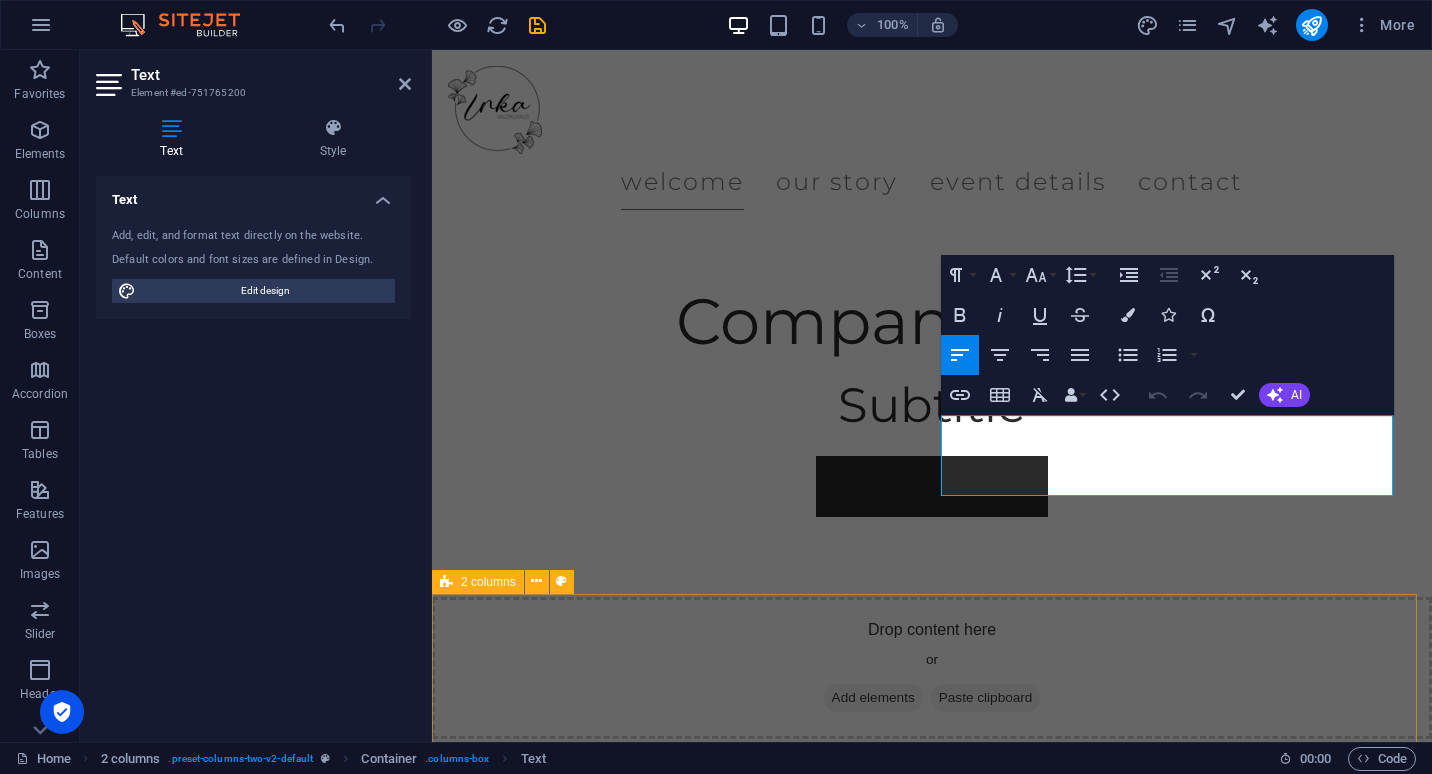 click on "Vastasyntyneen kuvaus New text element" at bounding box center (932, 1427) 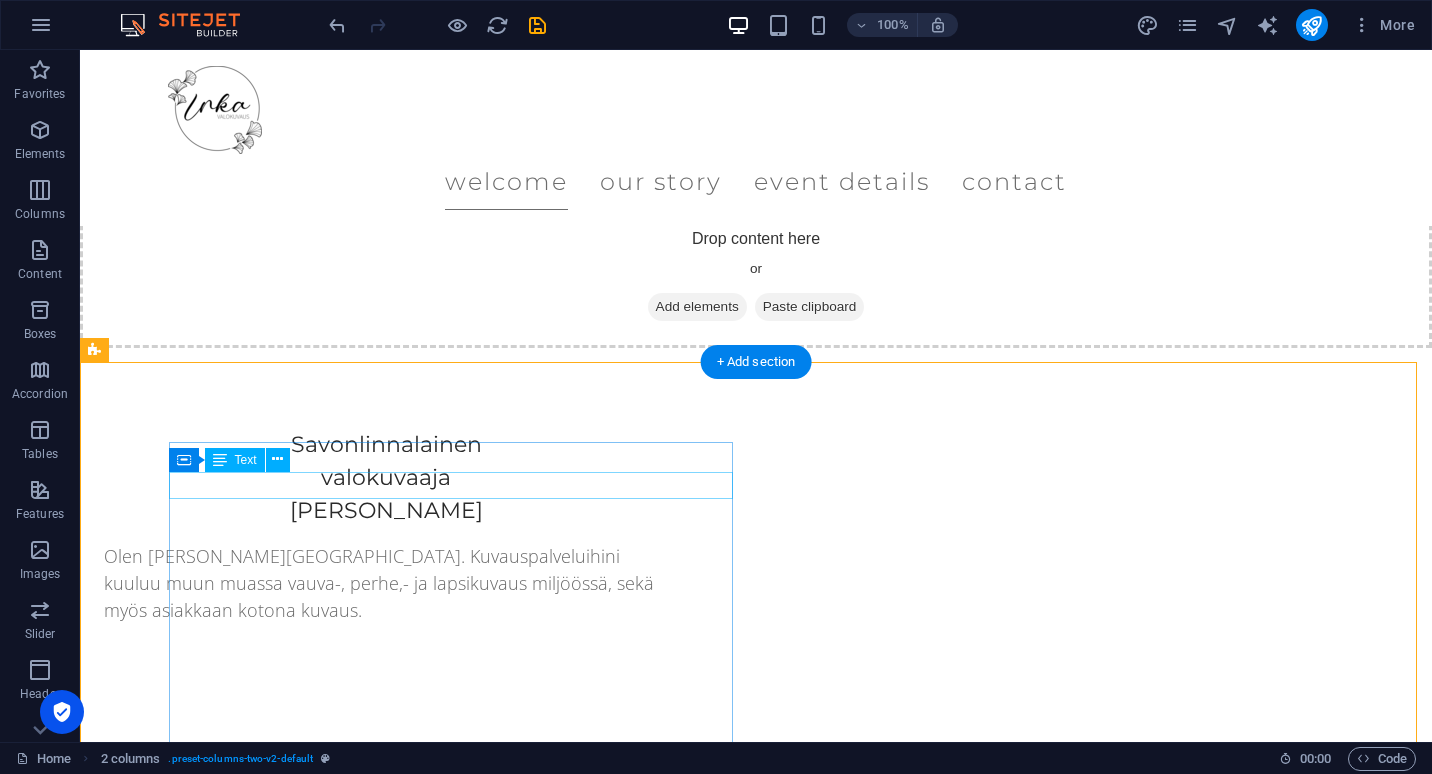 scroll, scrollTop: 1000, scrollLeft: 0, axis: vertical 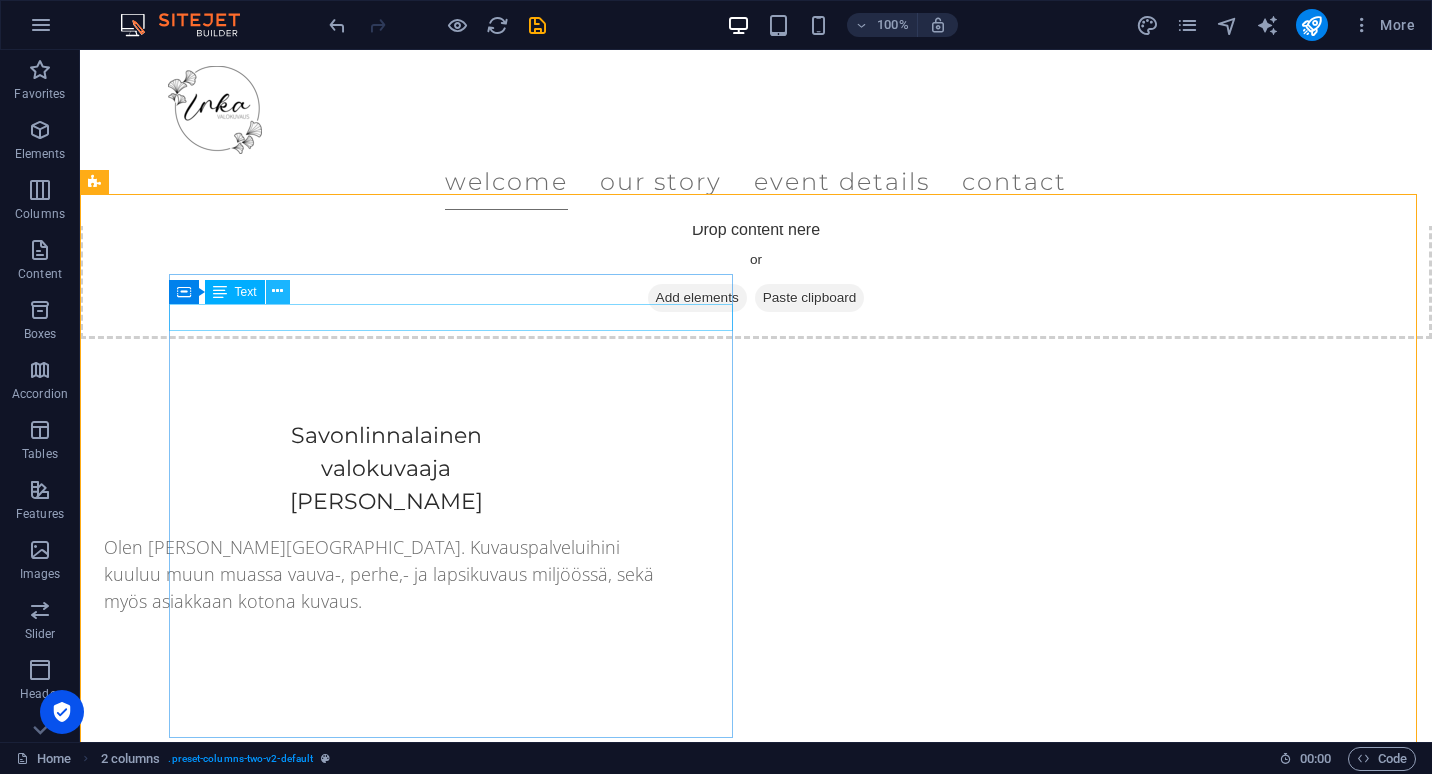 click at bounding box center [277, 291] 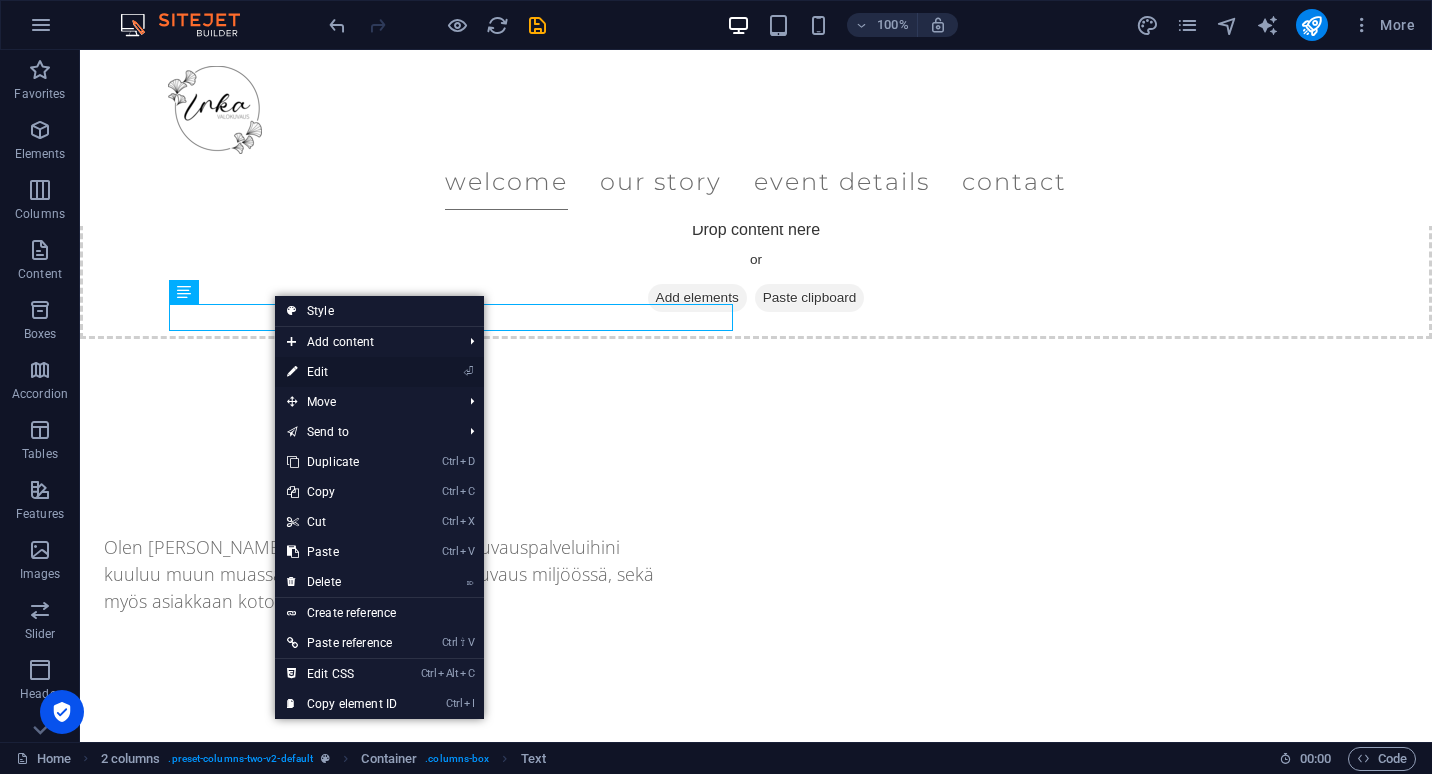 click on "⏎  Edit" at bounding box center (342, 372) 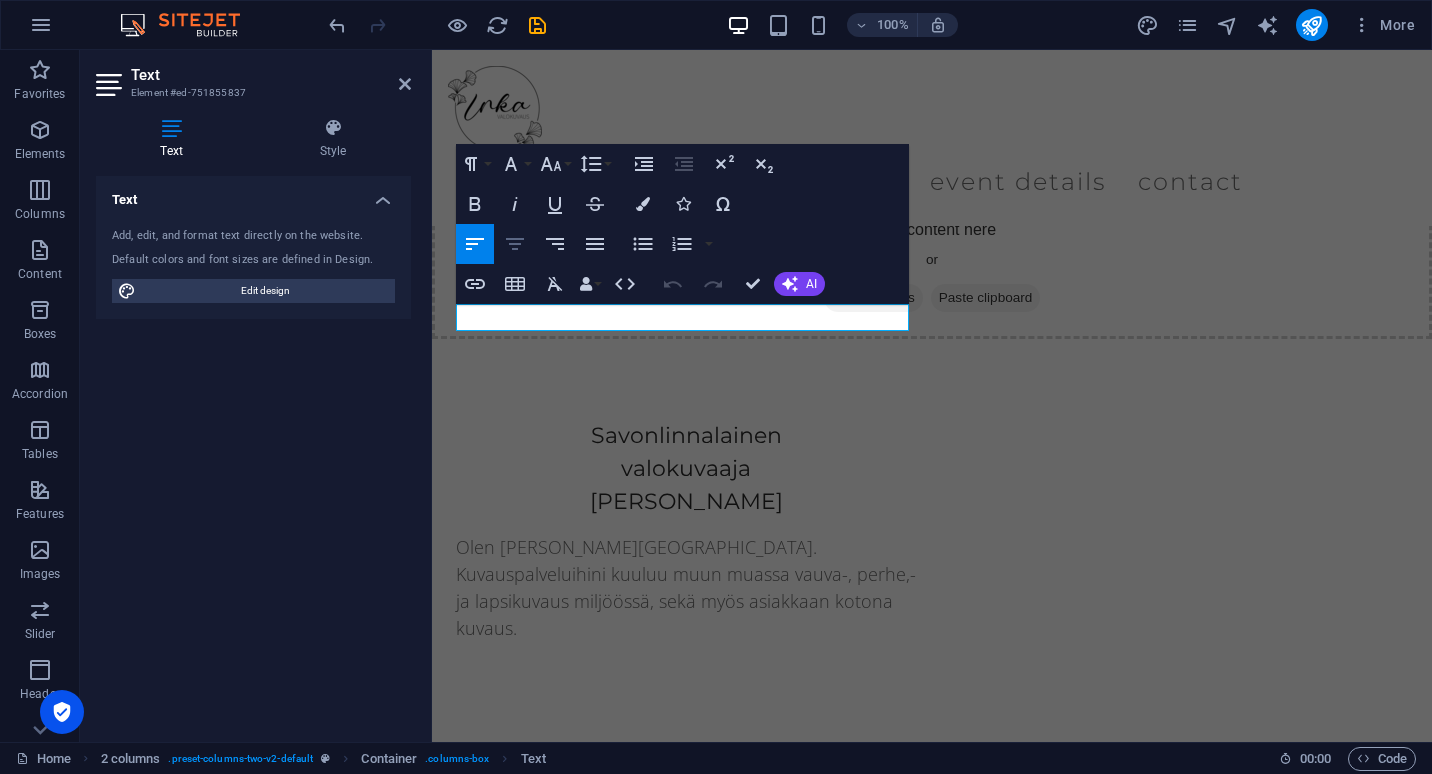 click 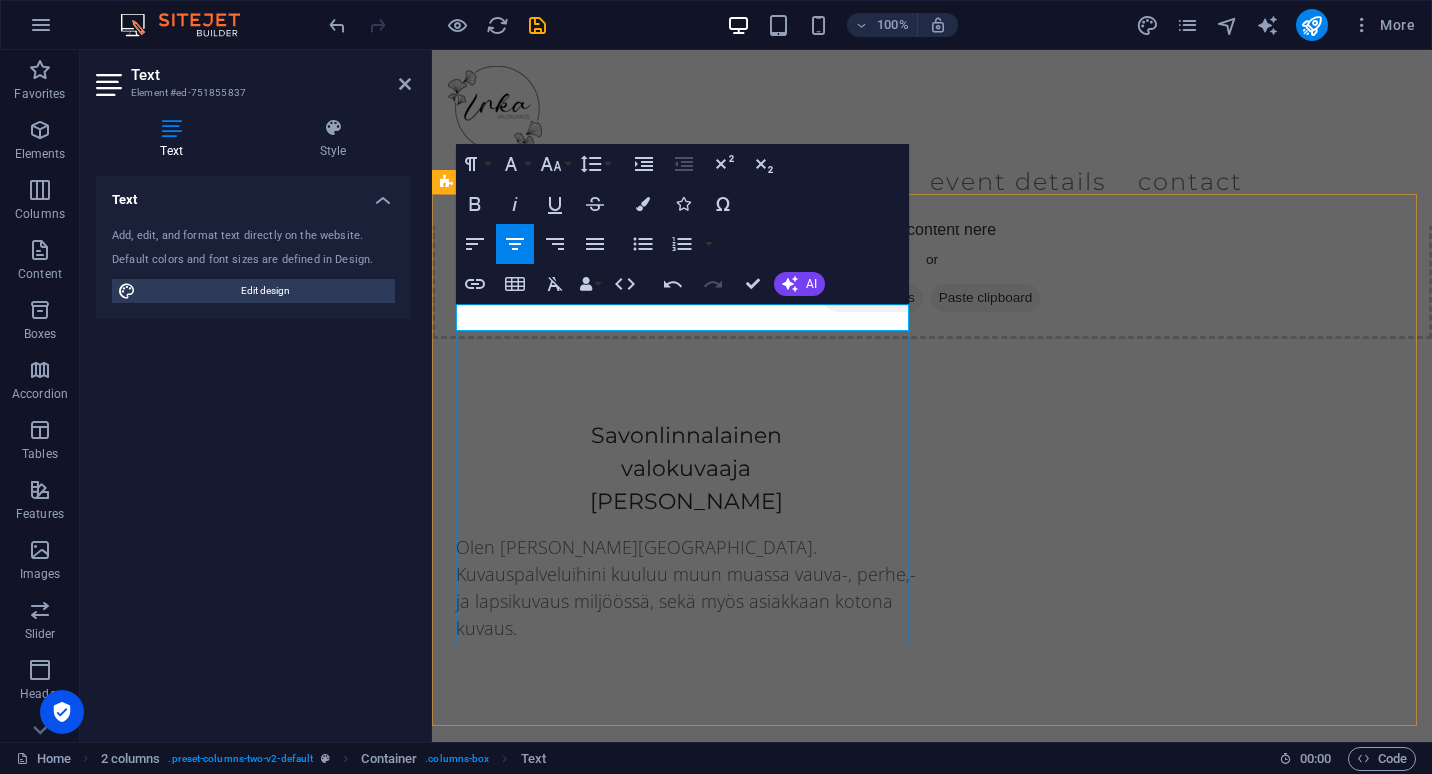 click on "Vastasyntyneen kuvaus New text element" at bounding box center (686, 830) 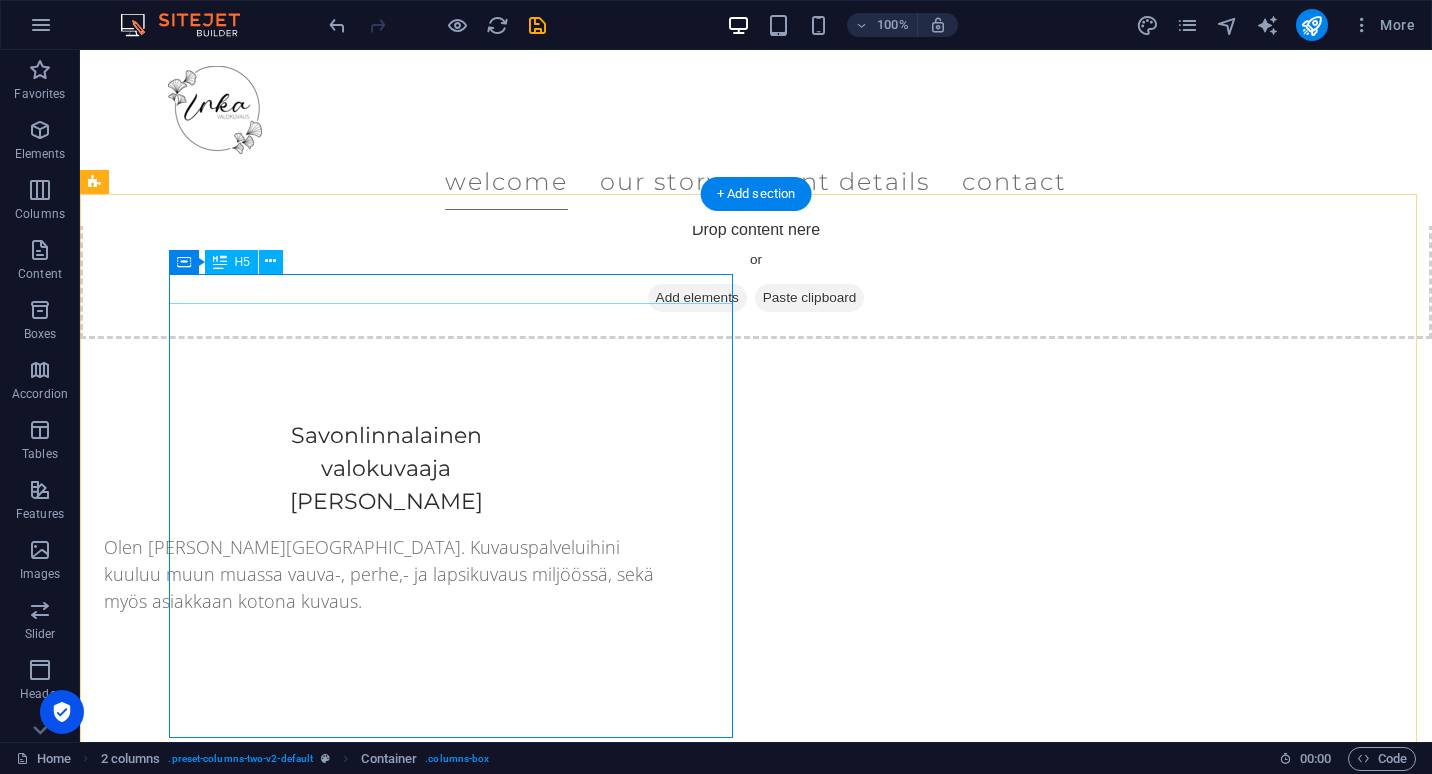 click on "Vastasyntyneen kuvaus" at bounding box center [386, 790] 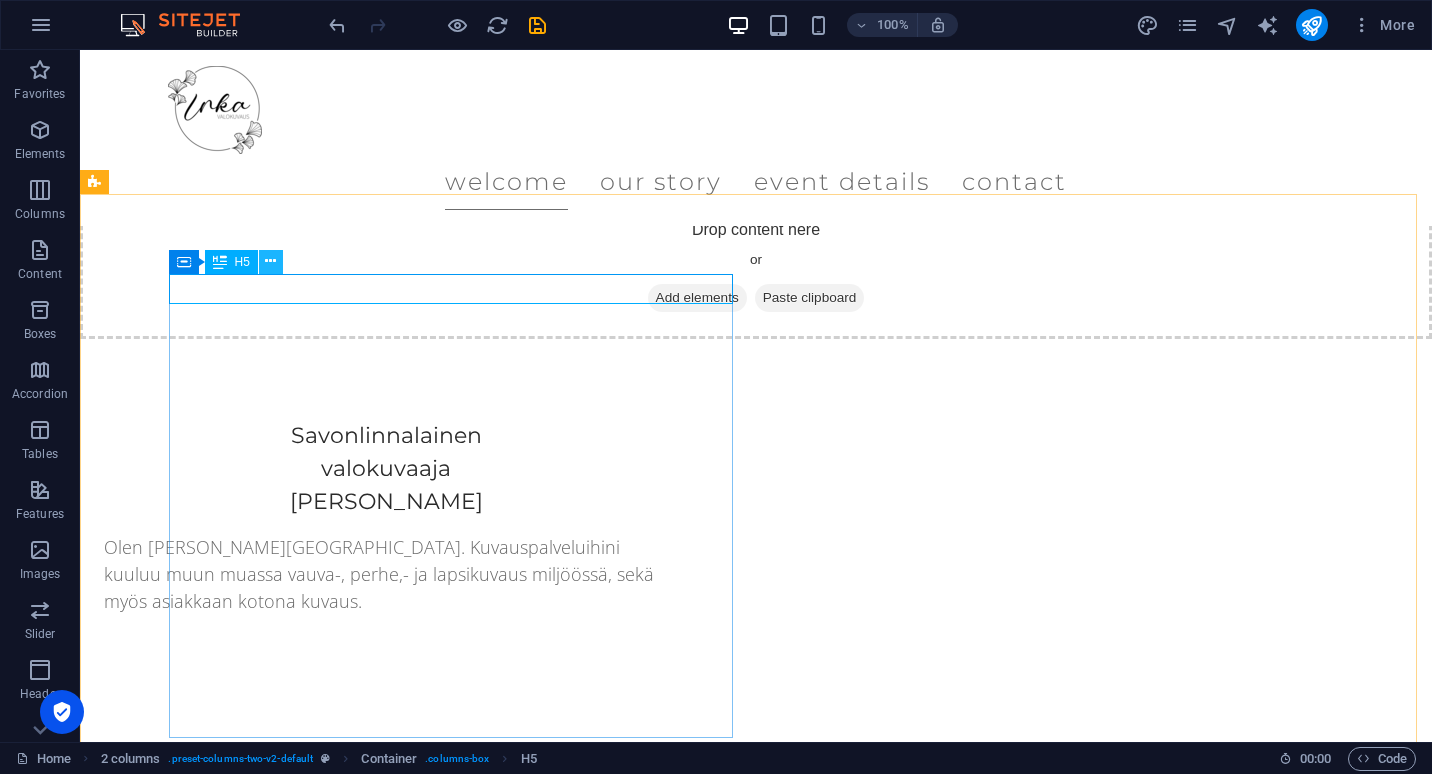 click at bounding box center (270, 261) 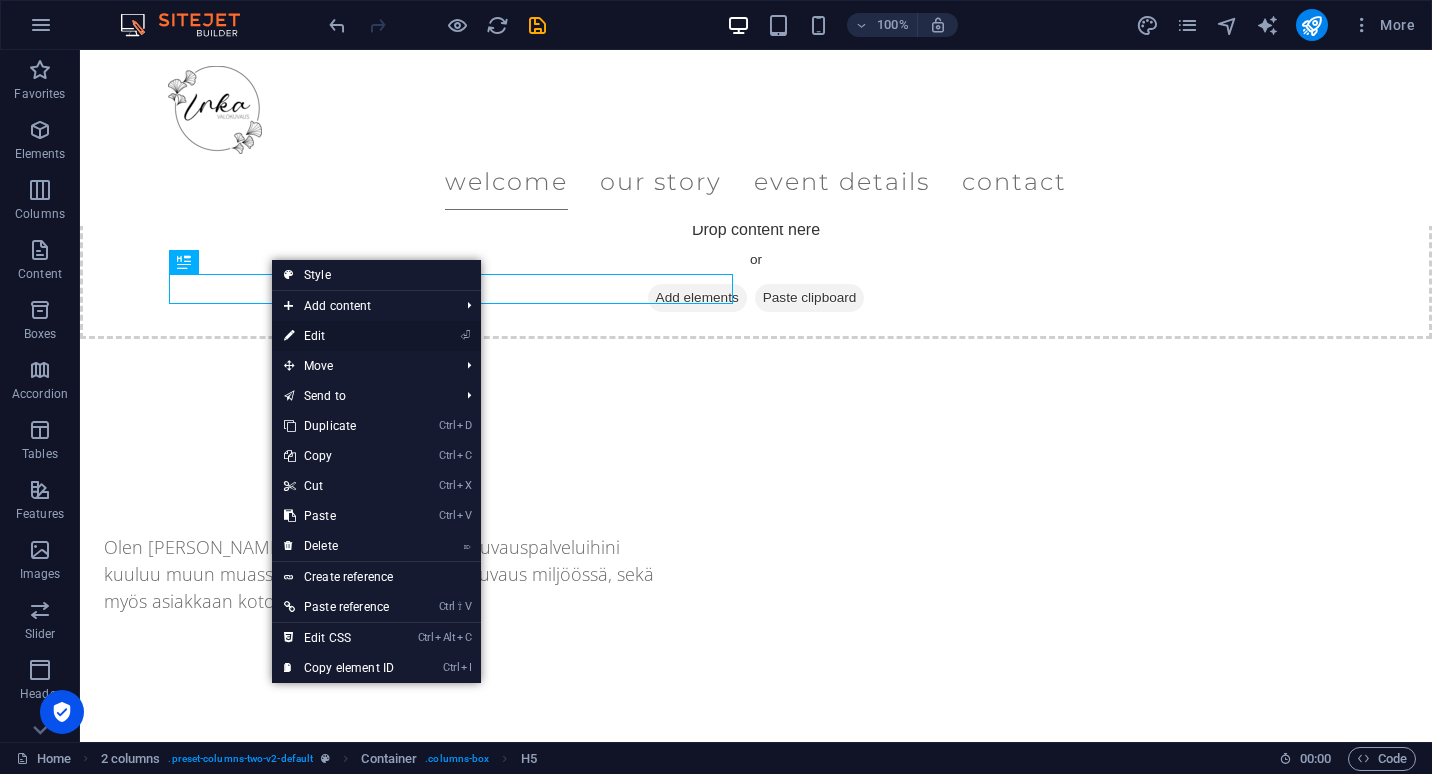 click on "⏎  Edit" at bounding box center [339, 336] 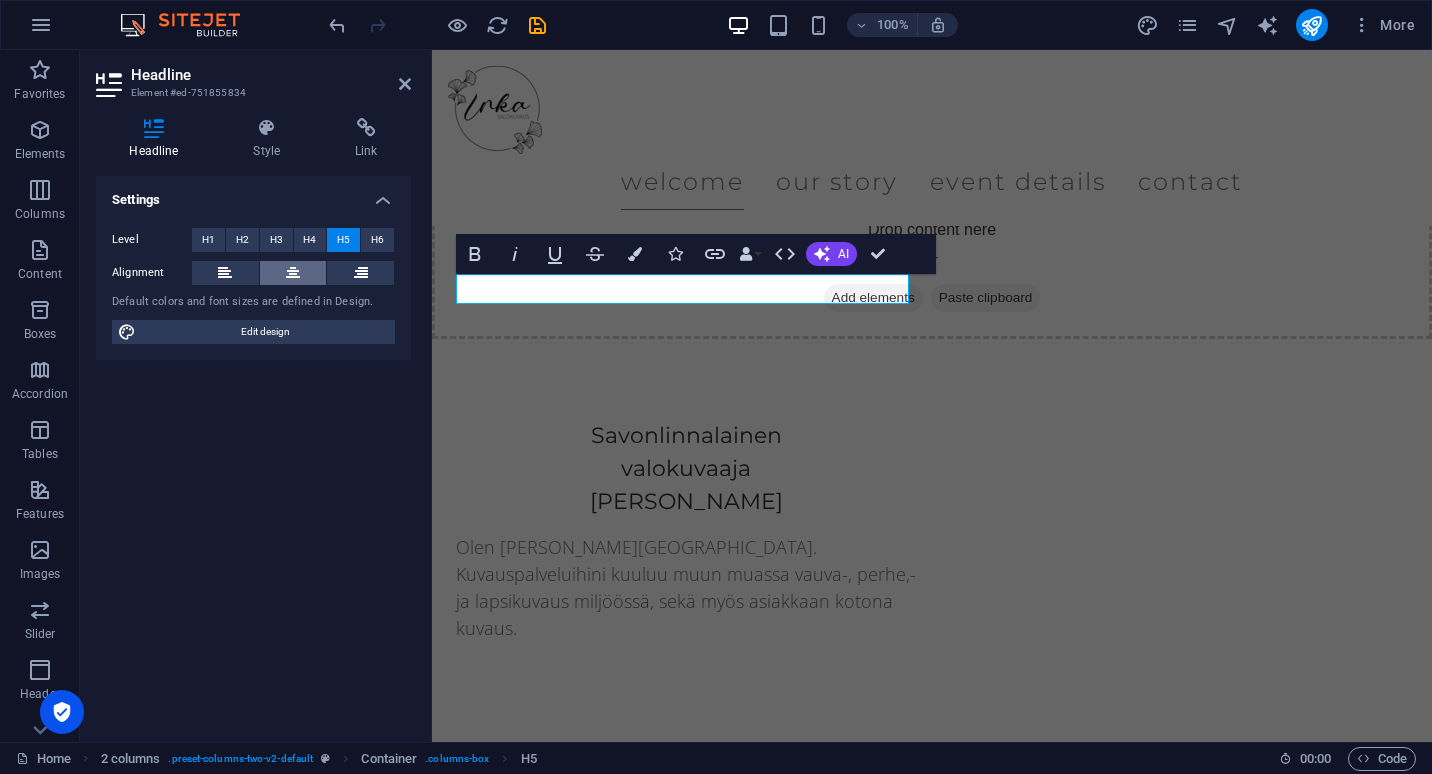 click at bounding box center (293, 273) 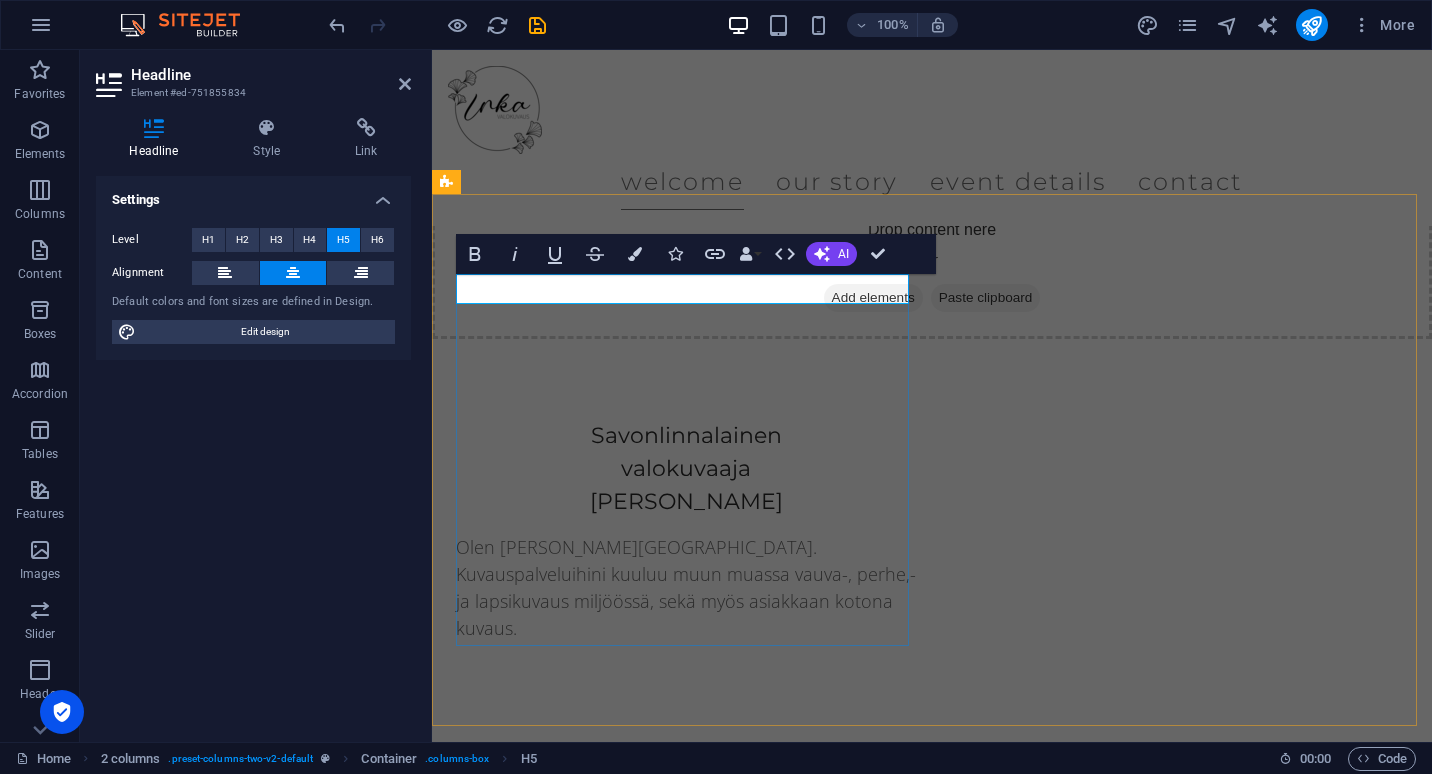 click on "Vastasyntyneen kuvaus New text element" at bounding box center [686, 830] 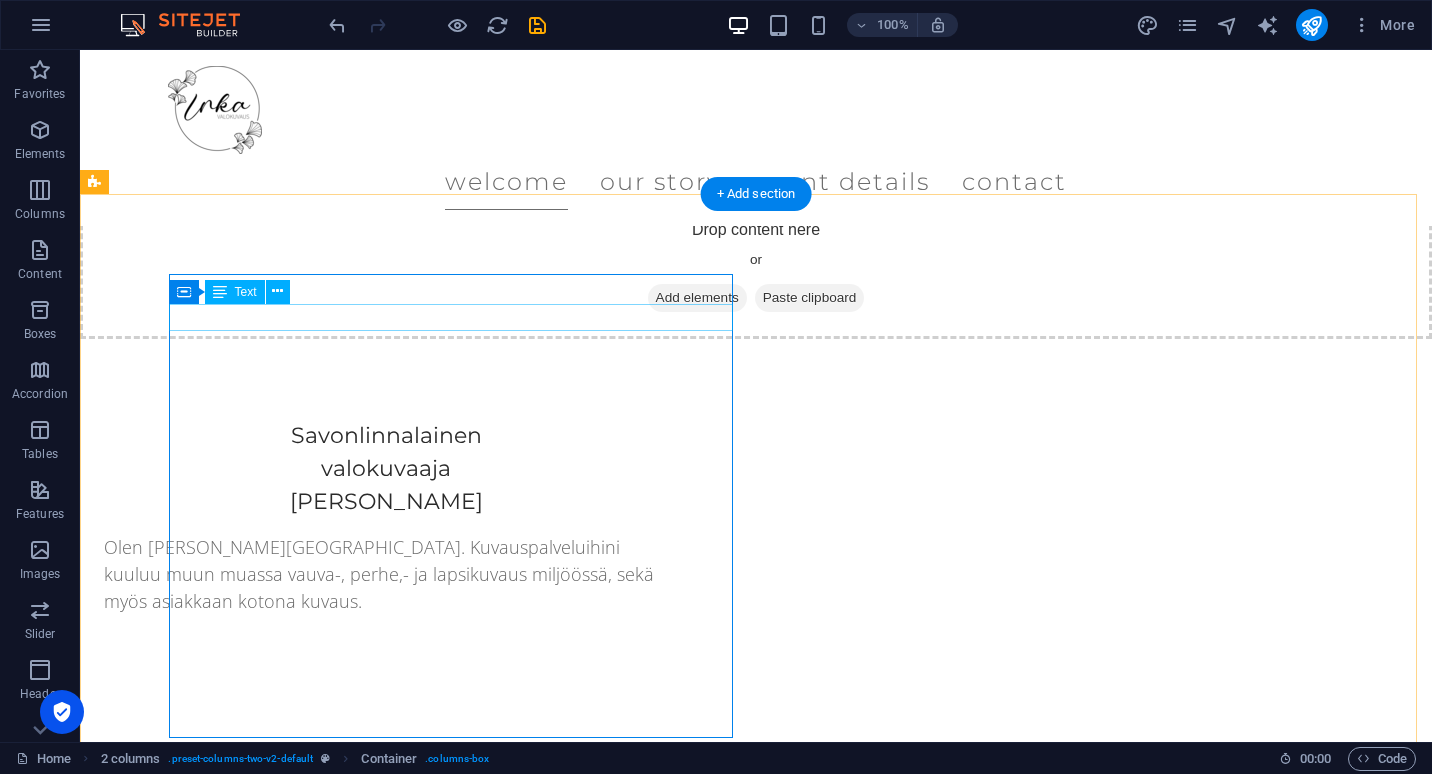 click on "New text element" at bounding box center [386, 818] 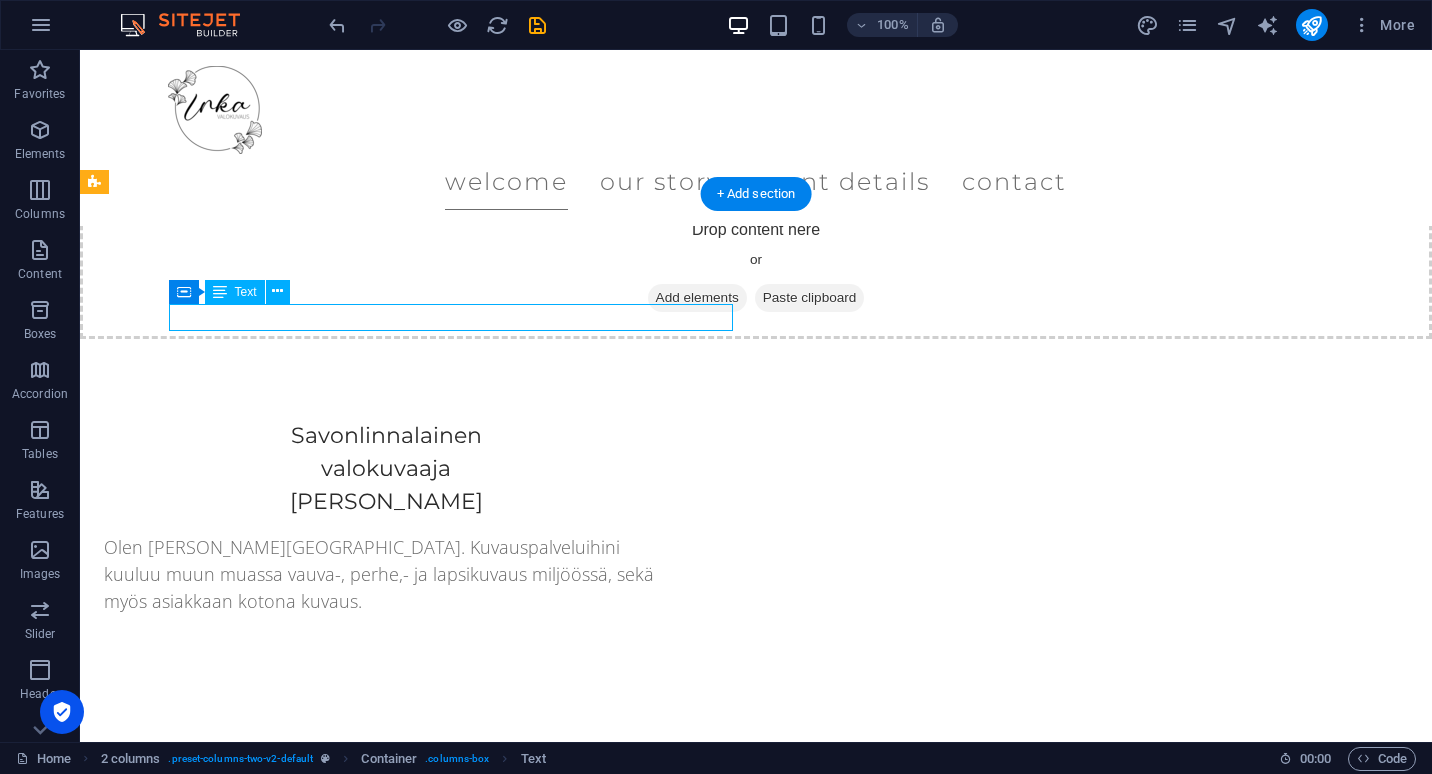 click on "New text element" at bounding box center [386, 818] 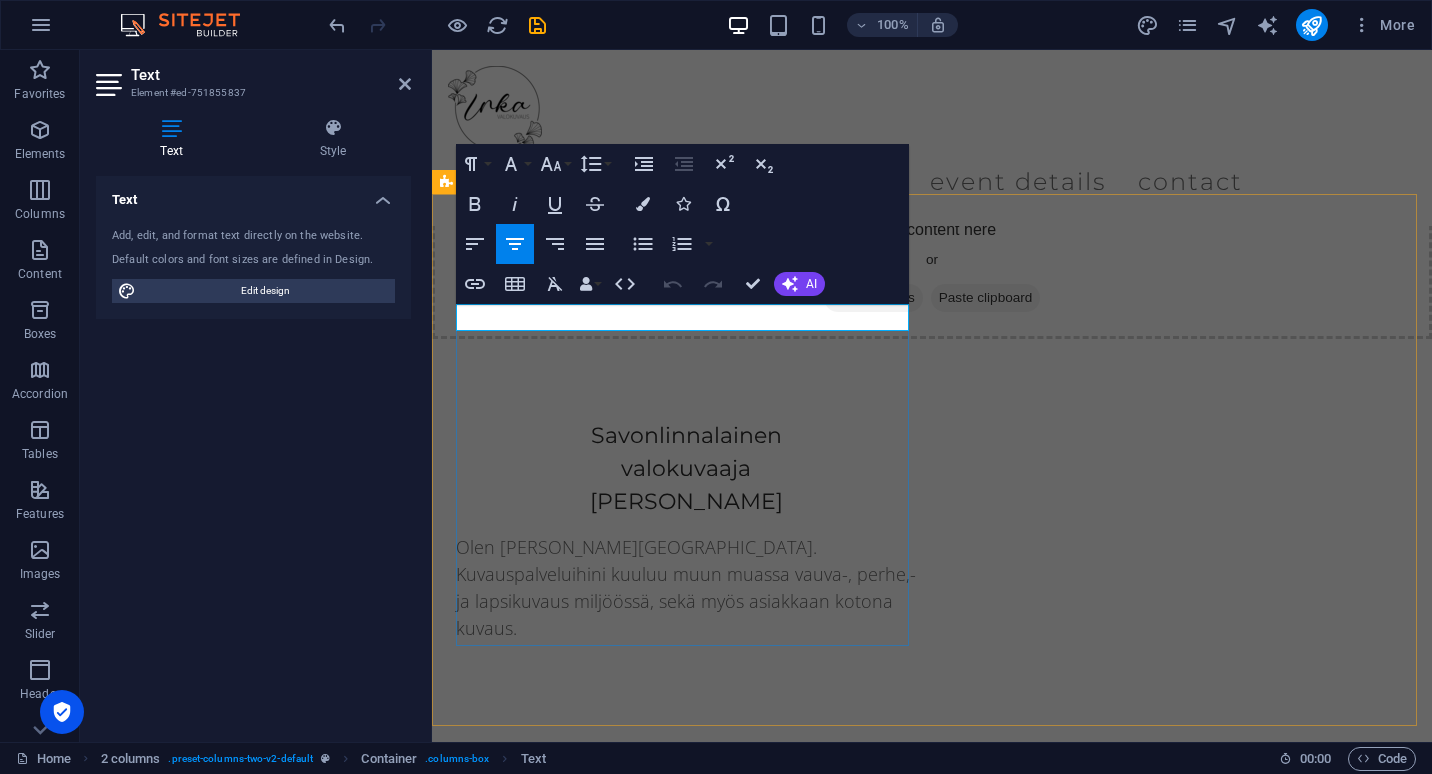 type 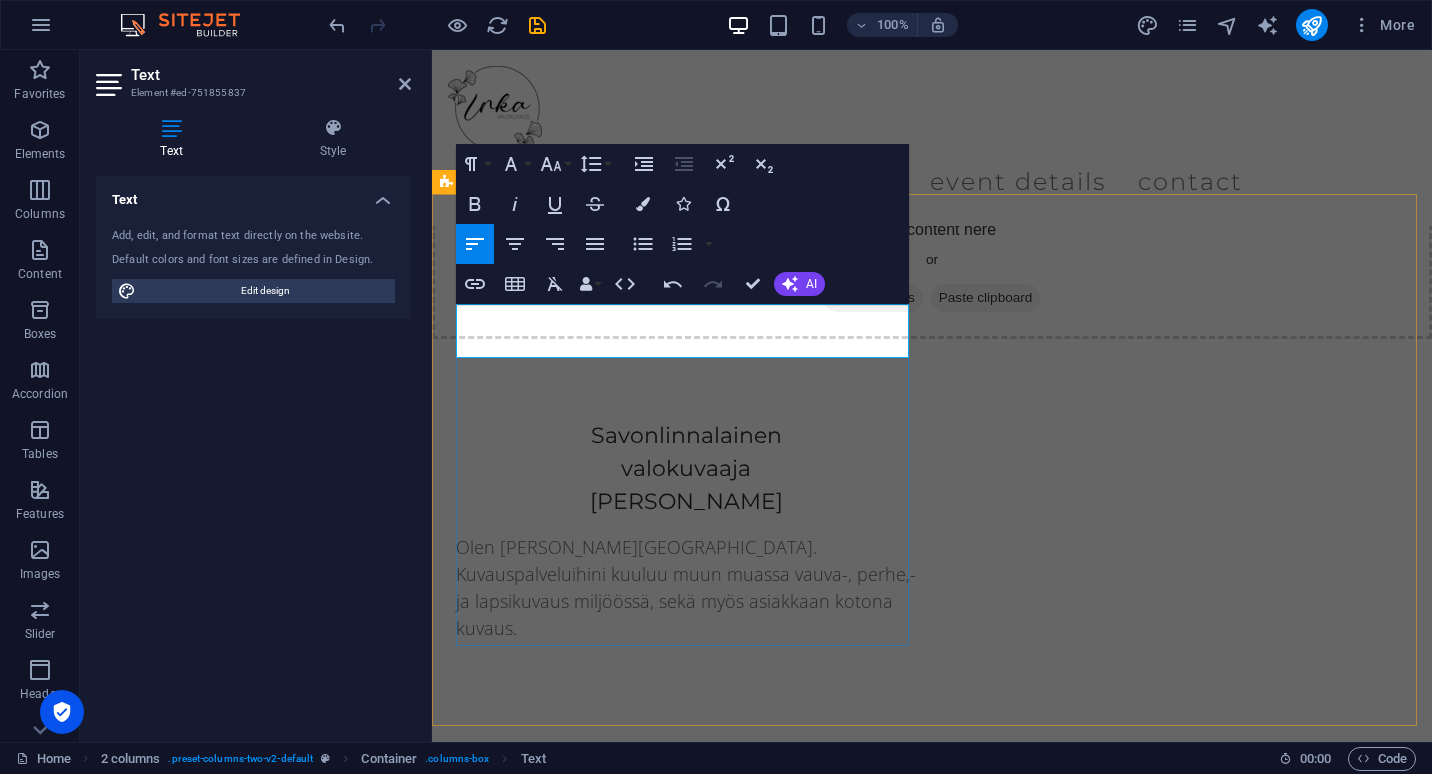 click on "​Vastasyntyneen kuvaus on rauhallinen ja herkkä kokemus uuden perheenjäsenen kanssa." at bounding box center (686, 859) 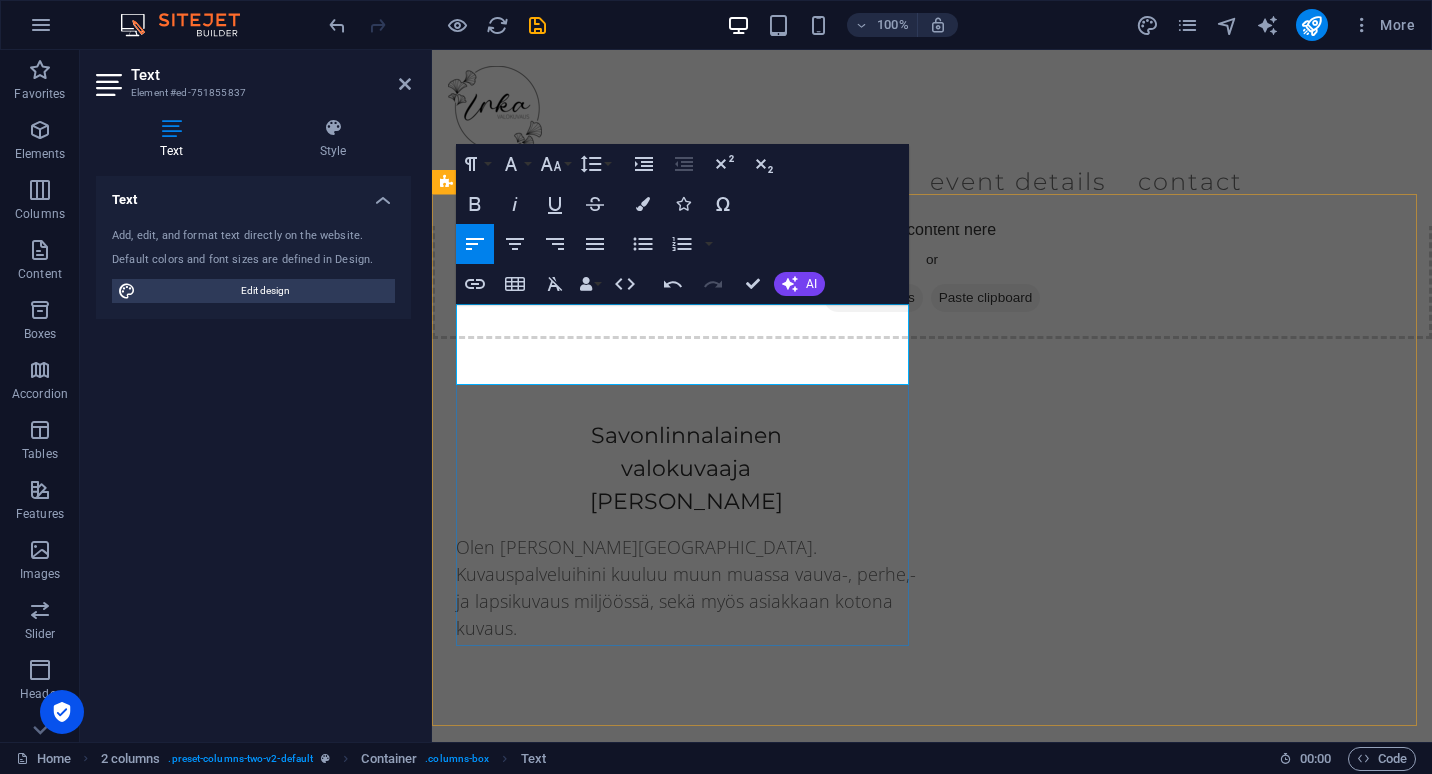 click on "Vain hetken olet niin pieni -  Vastasyntyneen kuvaus on rauhallinen ja herkkä kokemus uuden perheenjäsenen kanssa." at bounding box center (686, 872) 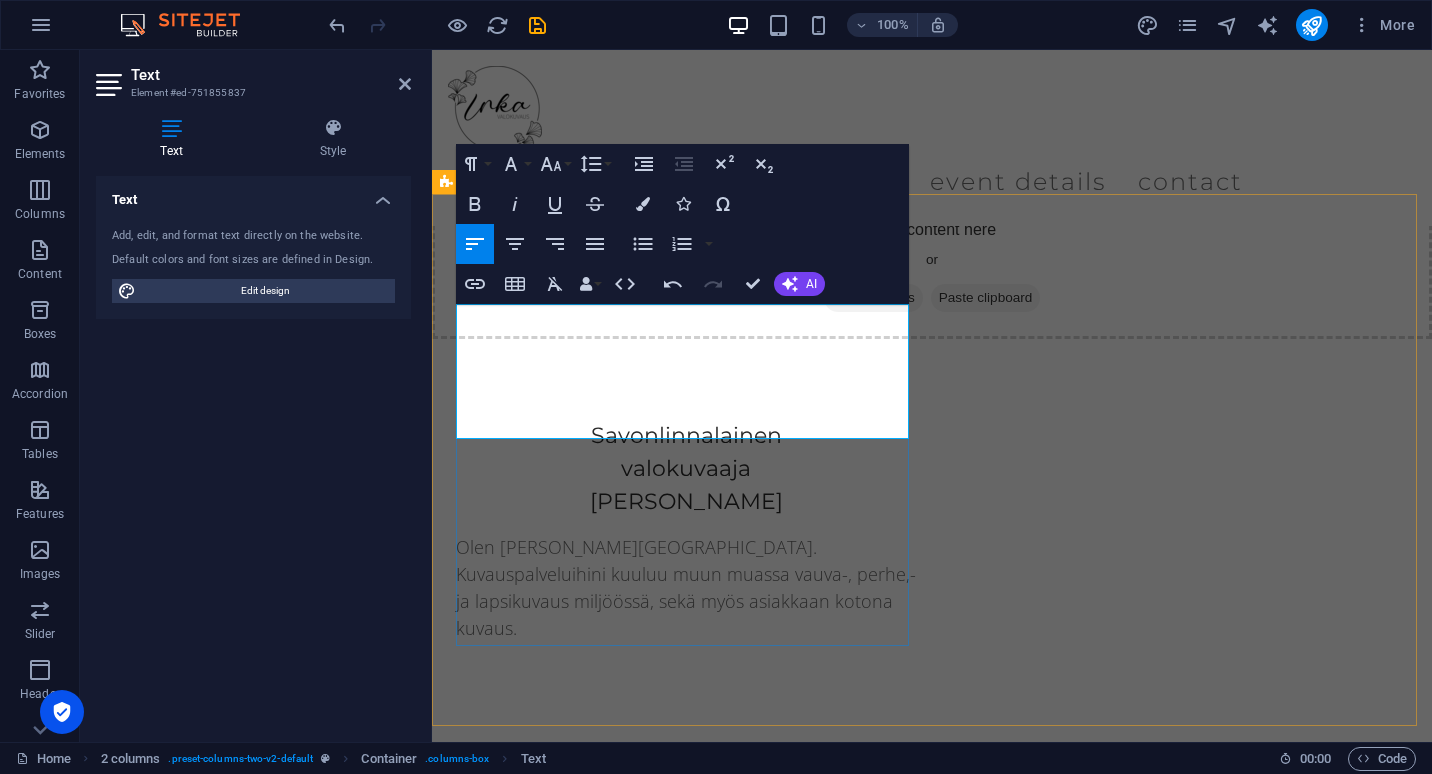 click on "Vastasyntyneen kuvaus [PERSON_NAME] hetken olet niin pieni - Vastasyntyneen kuvaus on rauhallinen ja herkkä kokemus uuden perheenjäsenen kanssa. [PERSON_NAME] kuvaus, jossa mennään vauvantahtisesti ja ikuistetaan vauvaa niin yksin, kuin perheen kanssa yhdessä." at bounding box center (686, 884) 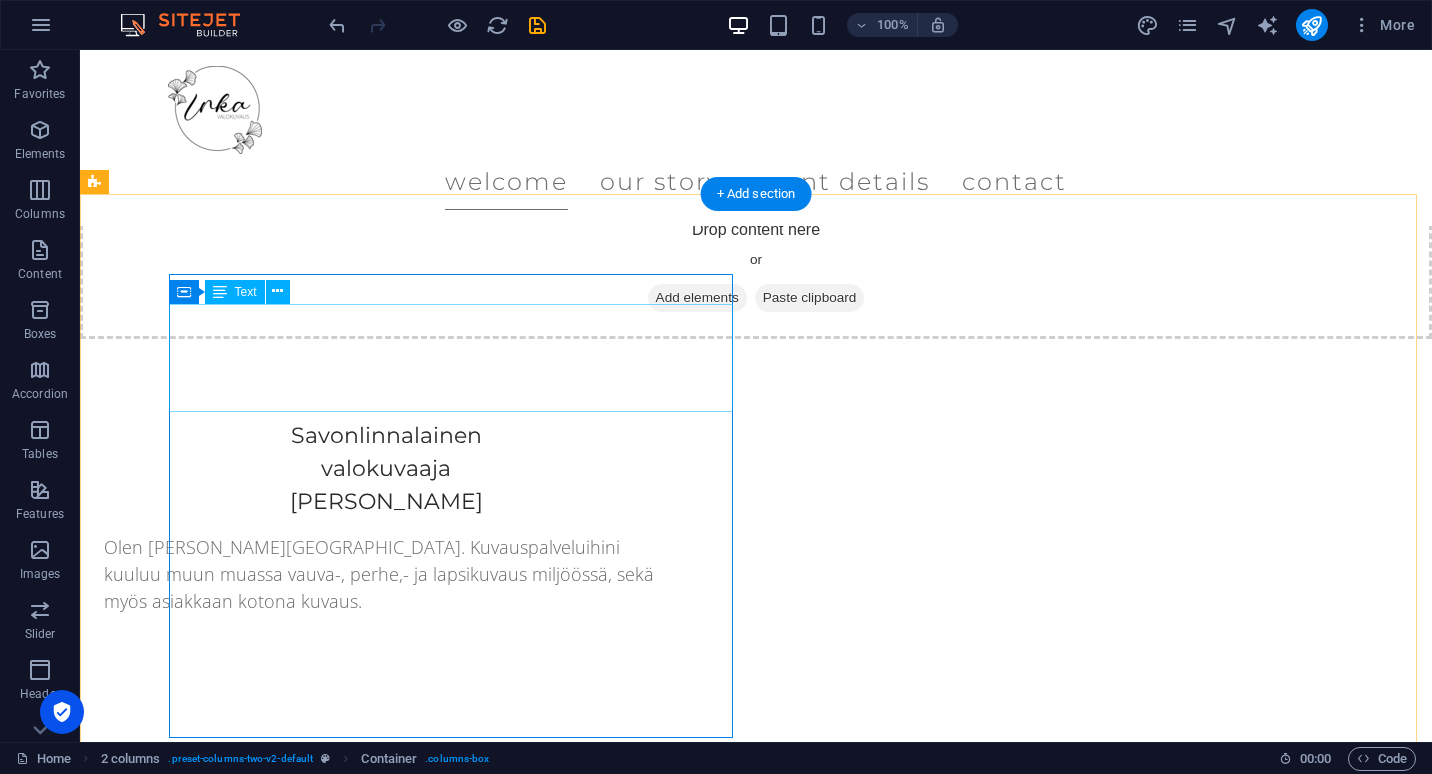 click on "Vain hetken olet niin pieni - Vastasyntyneen kuvaus on rauhallinen ja herkkä kokemus uuden perheenjäsenen kanssa. [PERSON_NAME] kuvaus, jossa mennään vauvantahtisesti ja ikuistetaan vauvaa niin yksin, kuin perheen kanssa yhdessä." at bounding box center [386, 859] 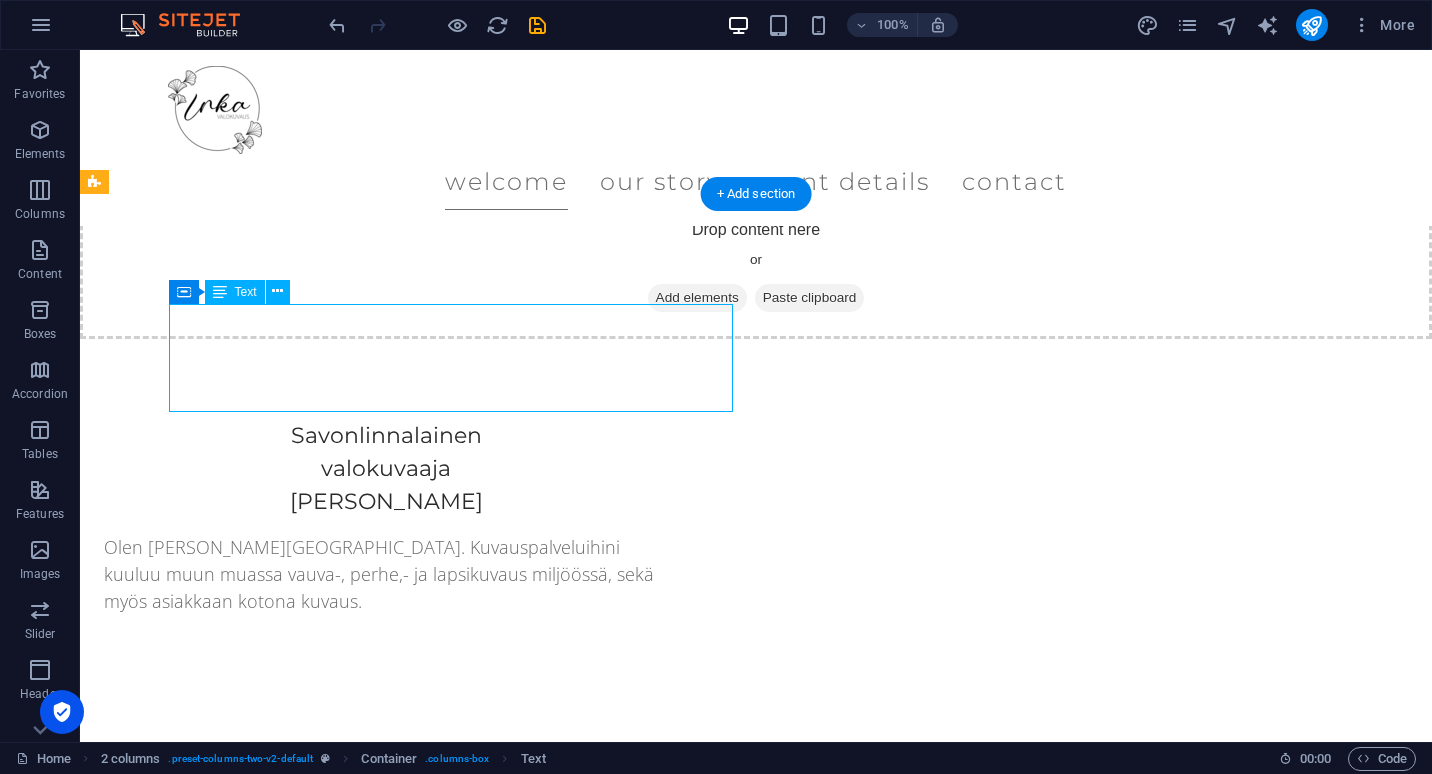 click on "Vain hetken olet niin pieni - Vastasyntyneen kuvaus on rauhallinen ja herkkä kokemus uuden perheenjäsenen kanssa. [PERSON_NAME] kuvaus, jossa mennään vauvantahtisesti ja ikuistetaan vauvaa niin yksin, kuin perheen kanssa yhdessä." at bounding box center [386, 859] 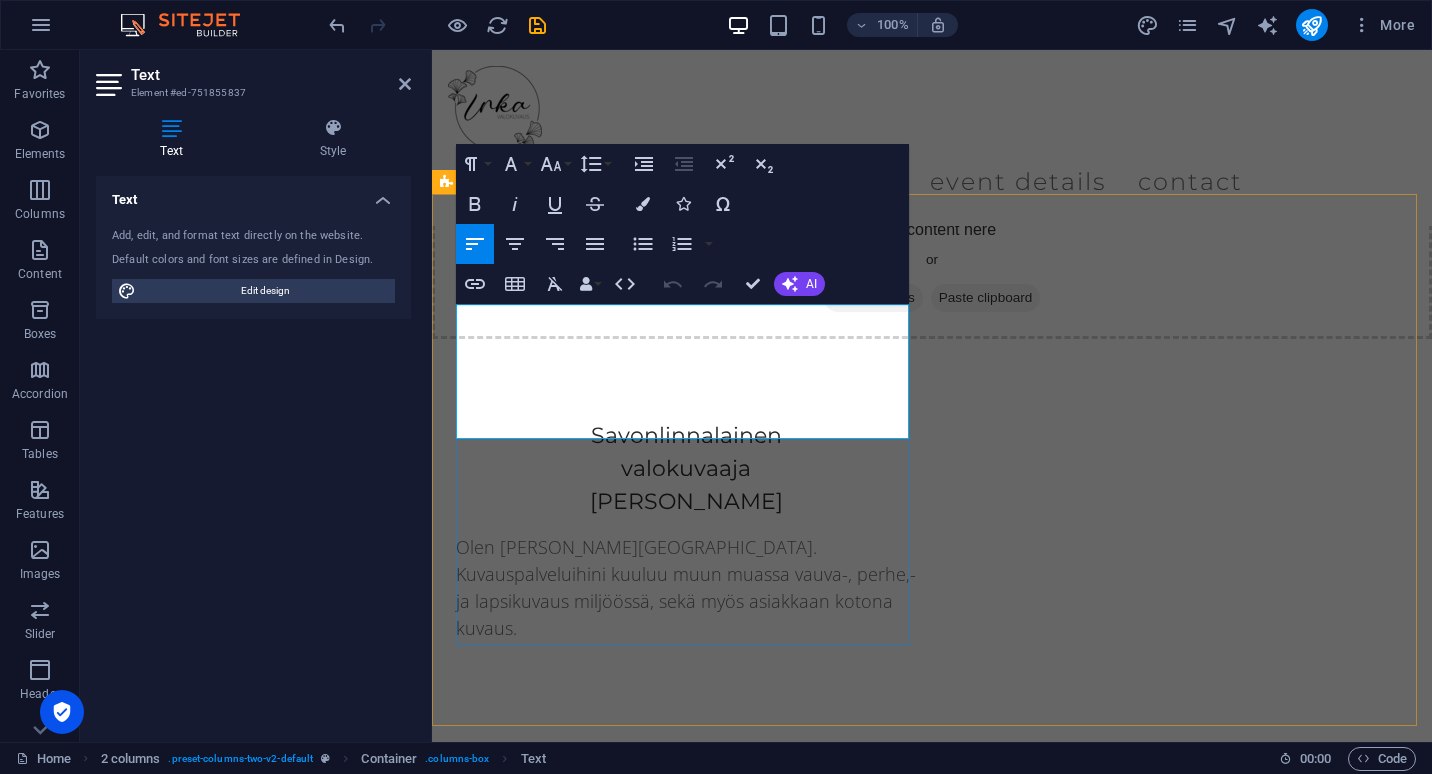 click on "Vain hetken olet niin pieni - Vastasyntyneen kuvaus on rauhallinen ja herkkä kokemus uuden perheenjäsenen kanssa. [PERSON_NAME] kuvaus, jossa mennään vauvantahtisesti ja ikuistetaan vauvaa niin yksin, kuin perheen kanssa yhdessä." at bounding box center (686, 899) 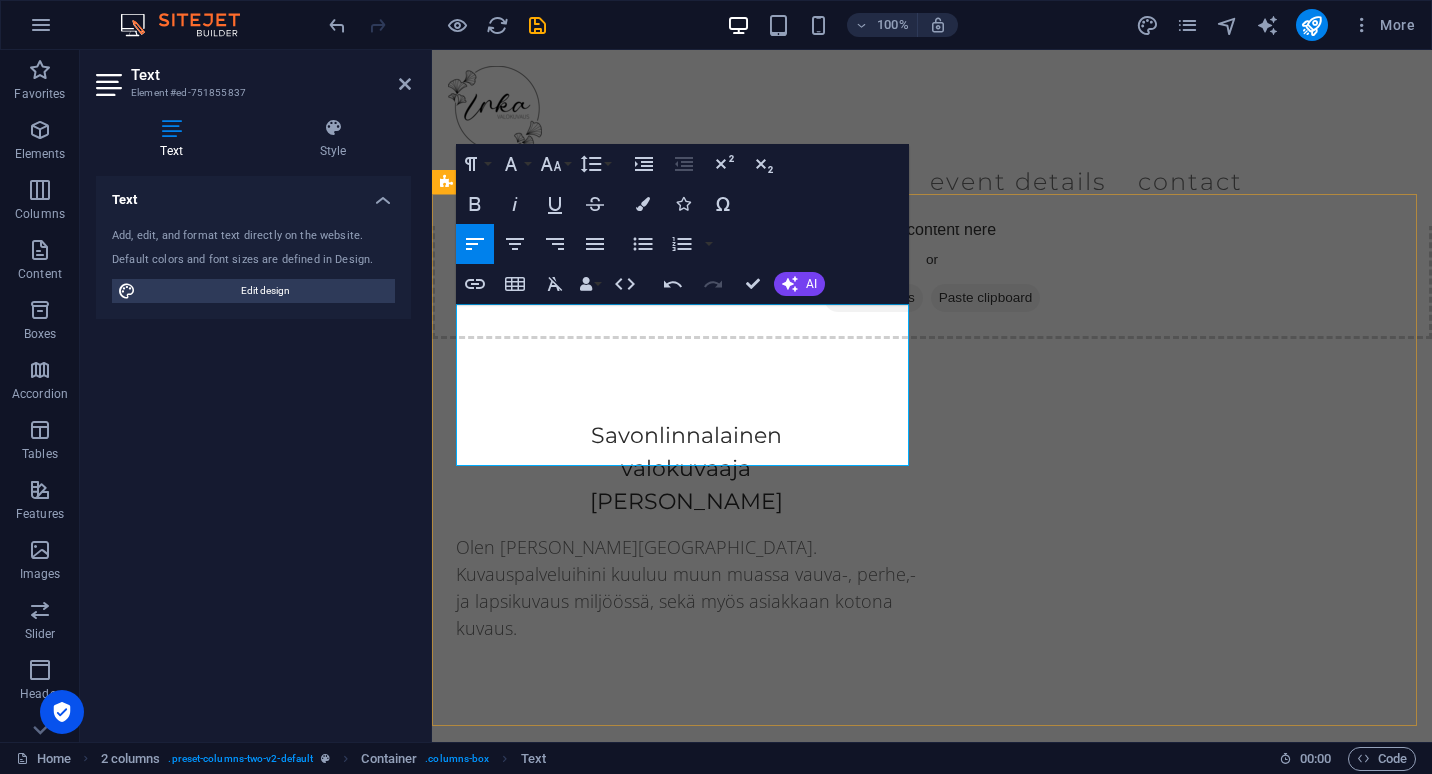 click on "Vastasyntyneen kuvaus [PERSON_NAME] hetken olet niin pieni - Vastasyntyneen kuvaus on rauhallinen ja herkkä kokemus uuden perheenjäsenen kanssa. [PERSON_NAME] kuvaus, jossa mennään vauvantahtisesti ja ikuistetaan vauvaa niin yksin, kuin perheen kanssa yhdessä. Kuvaus toteutetaan vauvan ollessa alle 2 viikon ikäinen." at bounding box center [932, 1095] 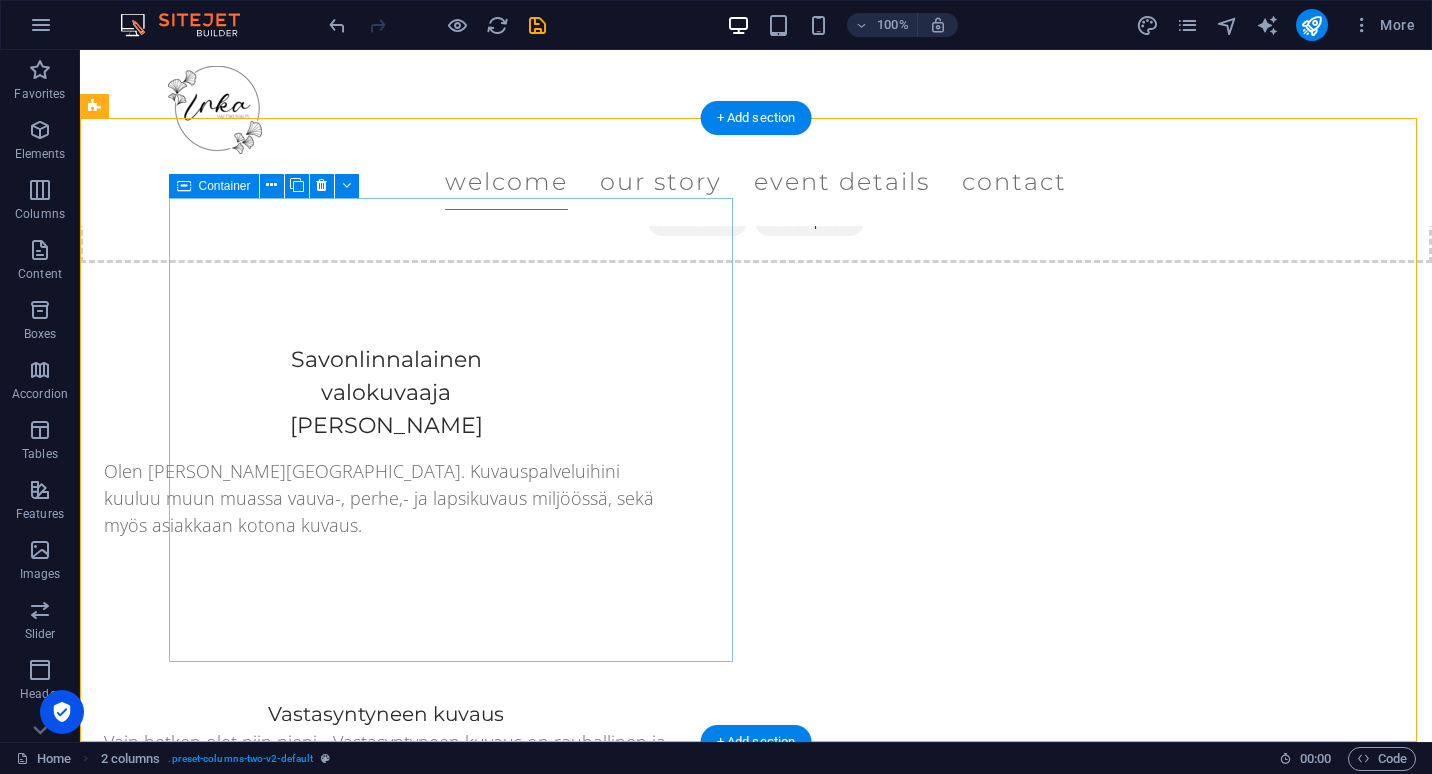 scroll, scrollTop: 1078, scrollLeft: 0, axis: vertical 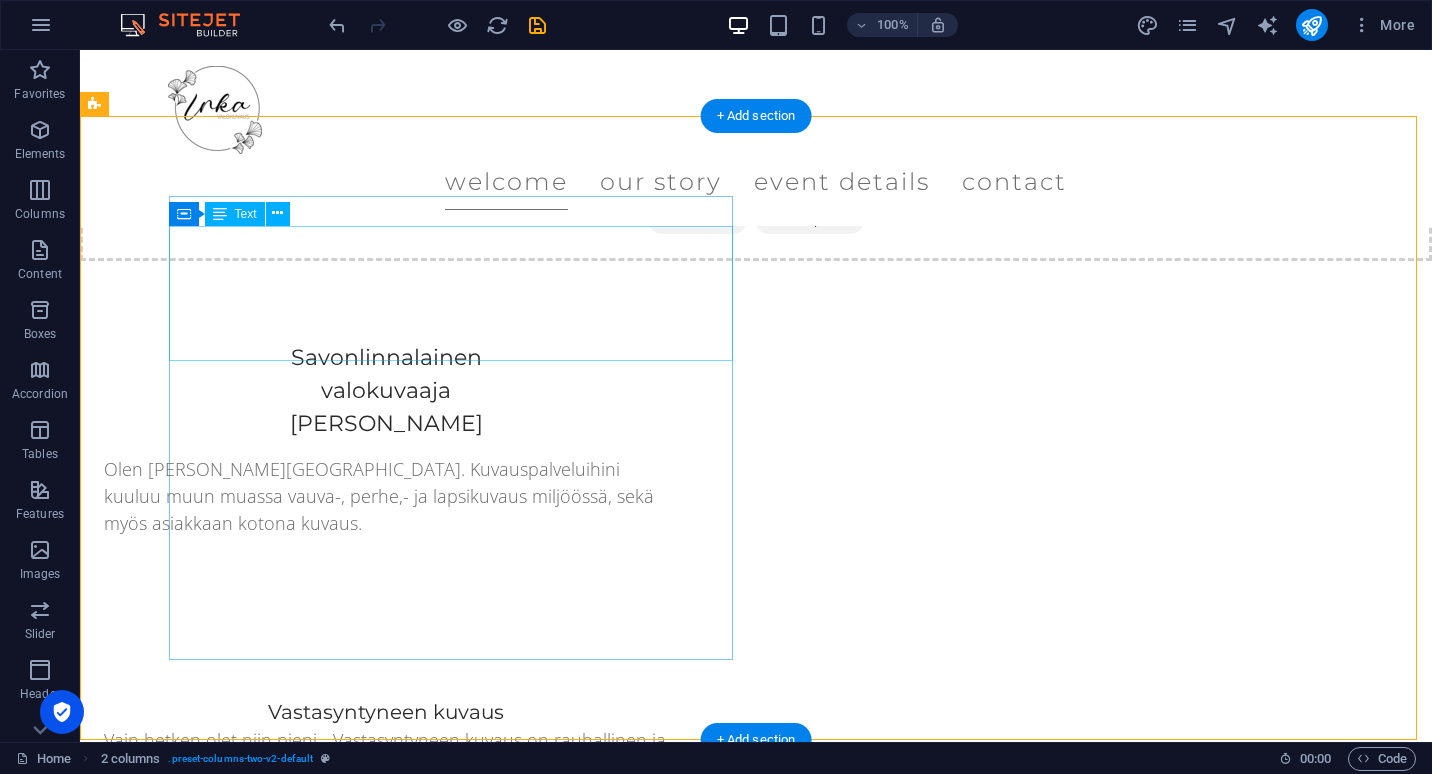 click on "Vain hetken olet niin pieni - Vastasyntyneen kuvaus on rauhallinen ja herkkä kokemus uuden perheenjäsenen kanssa. [PERSON_NAME] kuvaus, jossa mennään vauvantahtisesti ja ikuistetaan vauvaa niin yksin, kuin perheen kanssa yhdessä. Kuvaus toteutetaan vauvan ollessa alle 2 viikon ikäinen." at bounding box center (386, 794) 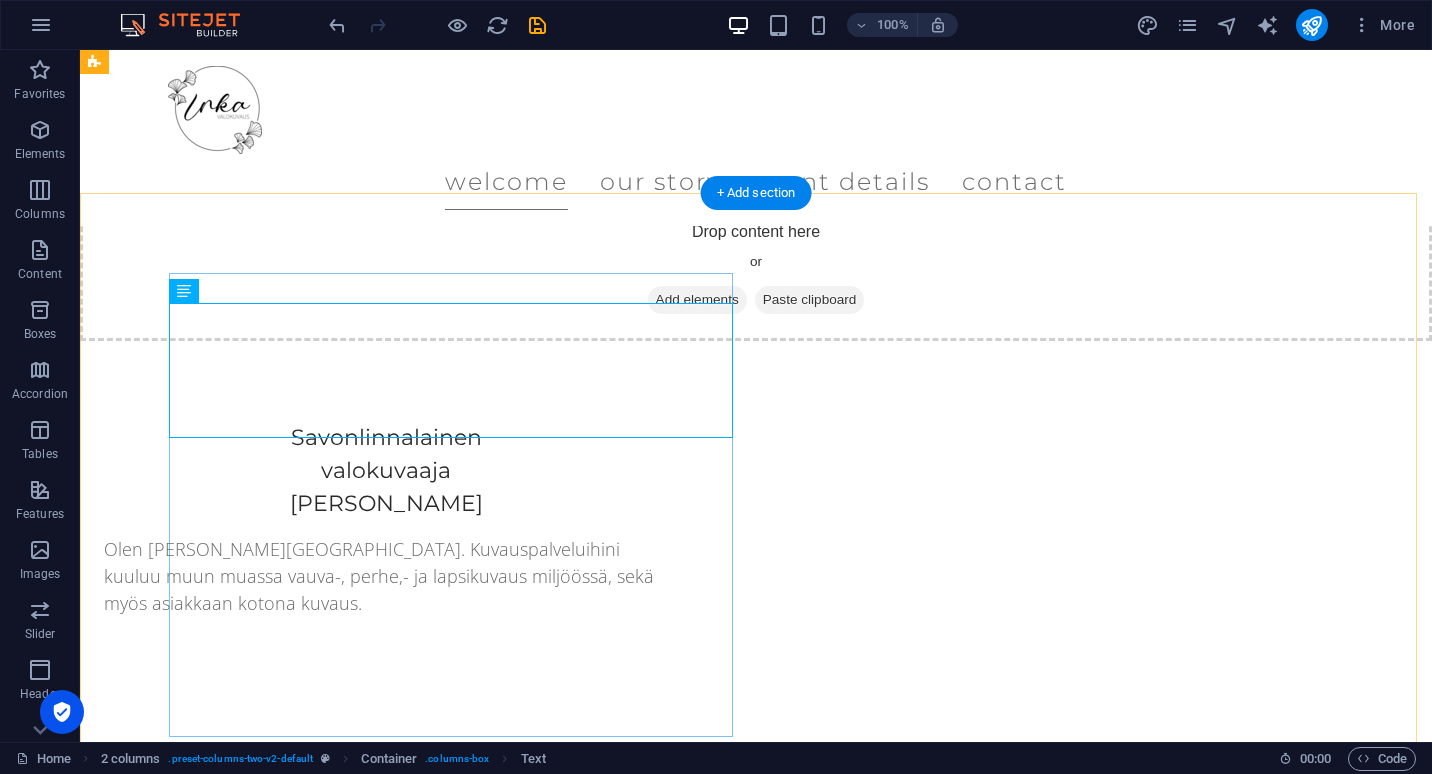 scroll, scrollTop: 990, scrollLeft: 0, axis: vertical 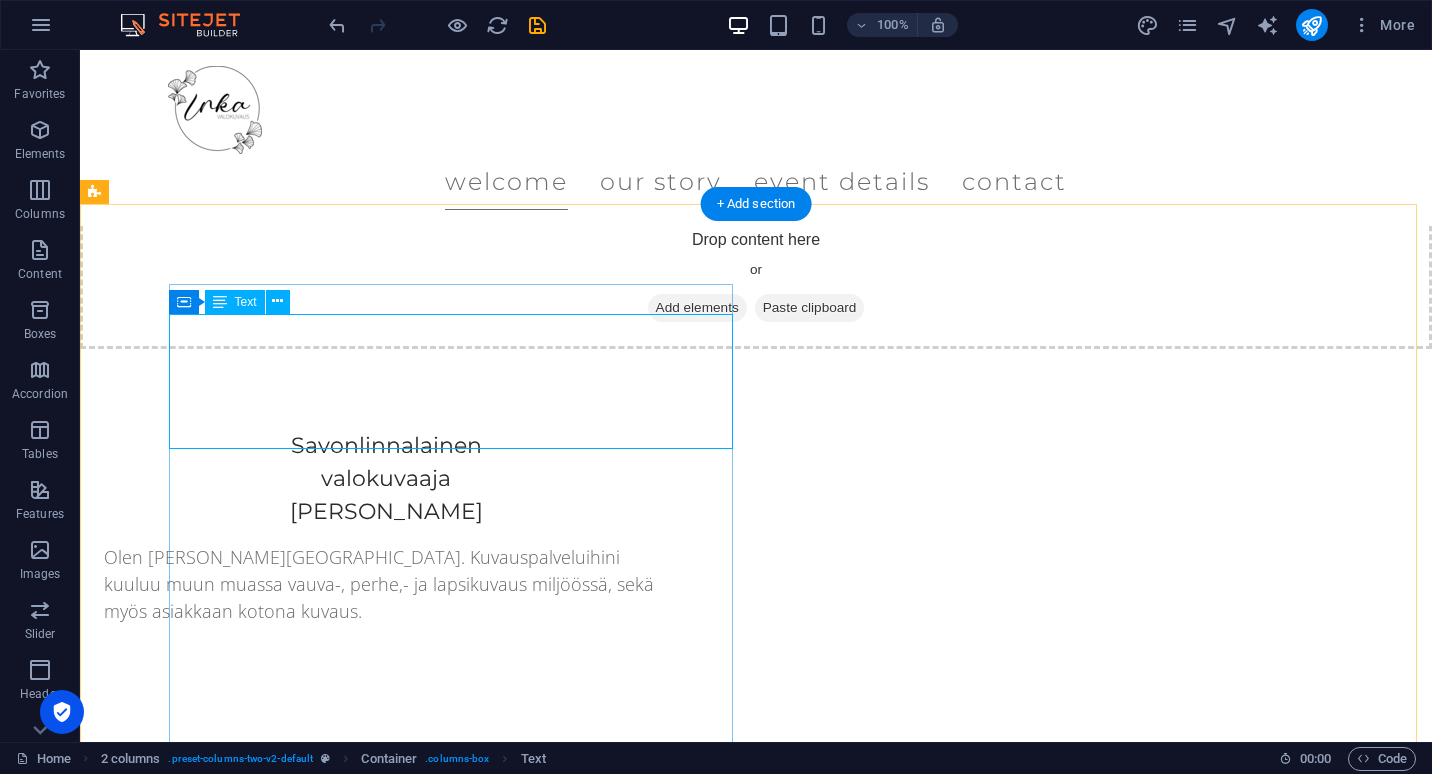 click on "Vain hetken olet niin pieni - Vastasyntyneen kuvaus on rauhallinen ja herkkä kokemus uuden perheenjäsenen kanssa. [PERSON_NAME] kuvaus, jossa mennään vauvantahtisesti ja ikuistetaan vauvaa niin yksin, kuin perheen kanssa yhdessä. Kuvaus toteutetaan vauvan ollessa alle 2 viikon ikäinen." at bounding box center [386, 882] 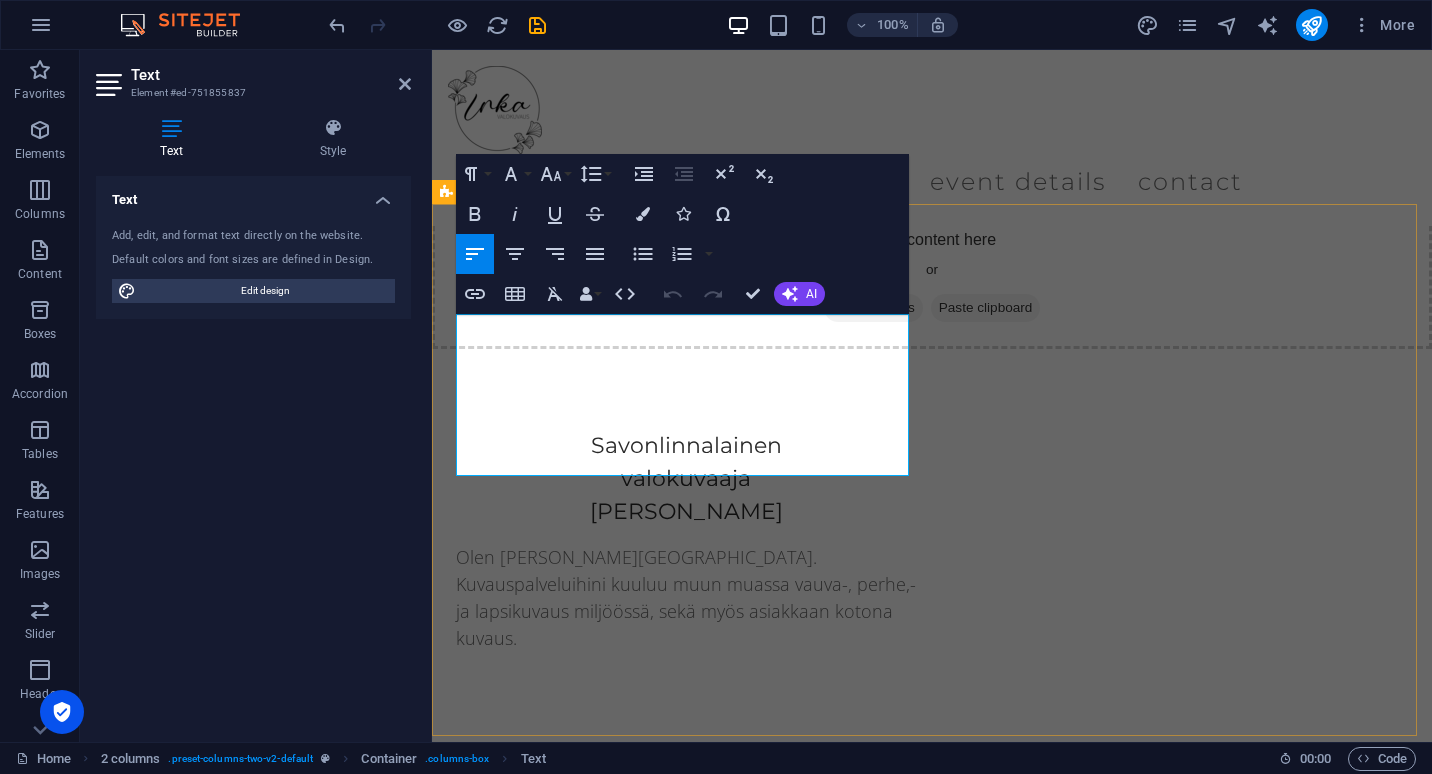 drag, startPoint x: 679, startPoint y: 324, endPoint x: 424, endPoint y: 318, distance: 255.07057 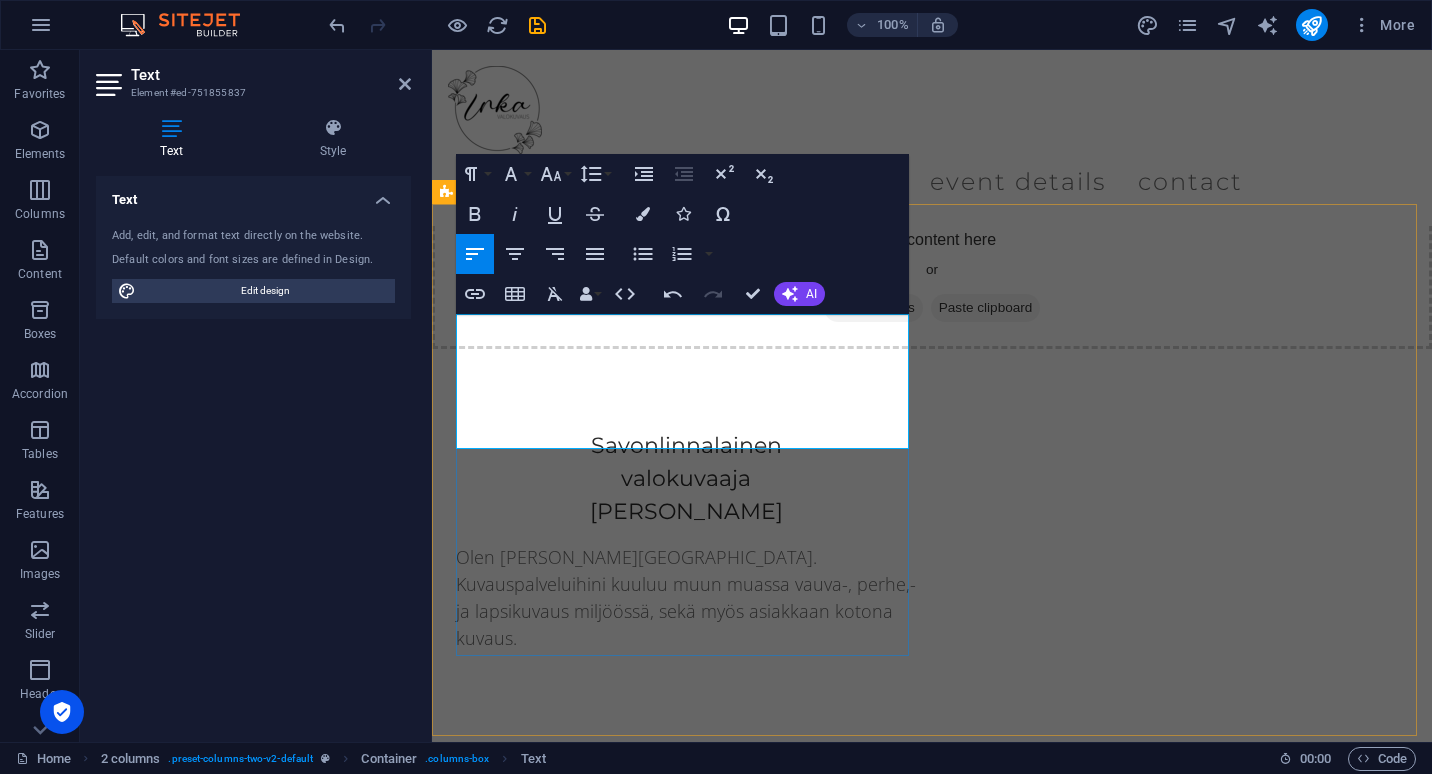 click on "Vastasyntyneen kuvaus on rauhallinen ja herkkä kokemus uuden perheenjäsenen kanssa. [PERSON_NAME] kuvaus, jossa mennään vauvantahtisesti ja ikuistetaan vauvaa niin yksin, kuin perheen kanssa yhdessä. Kuvaus toteutetaan vauvan ollessa alle 2 viikon ikäinen." at bounding box center [686, 923] 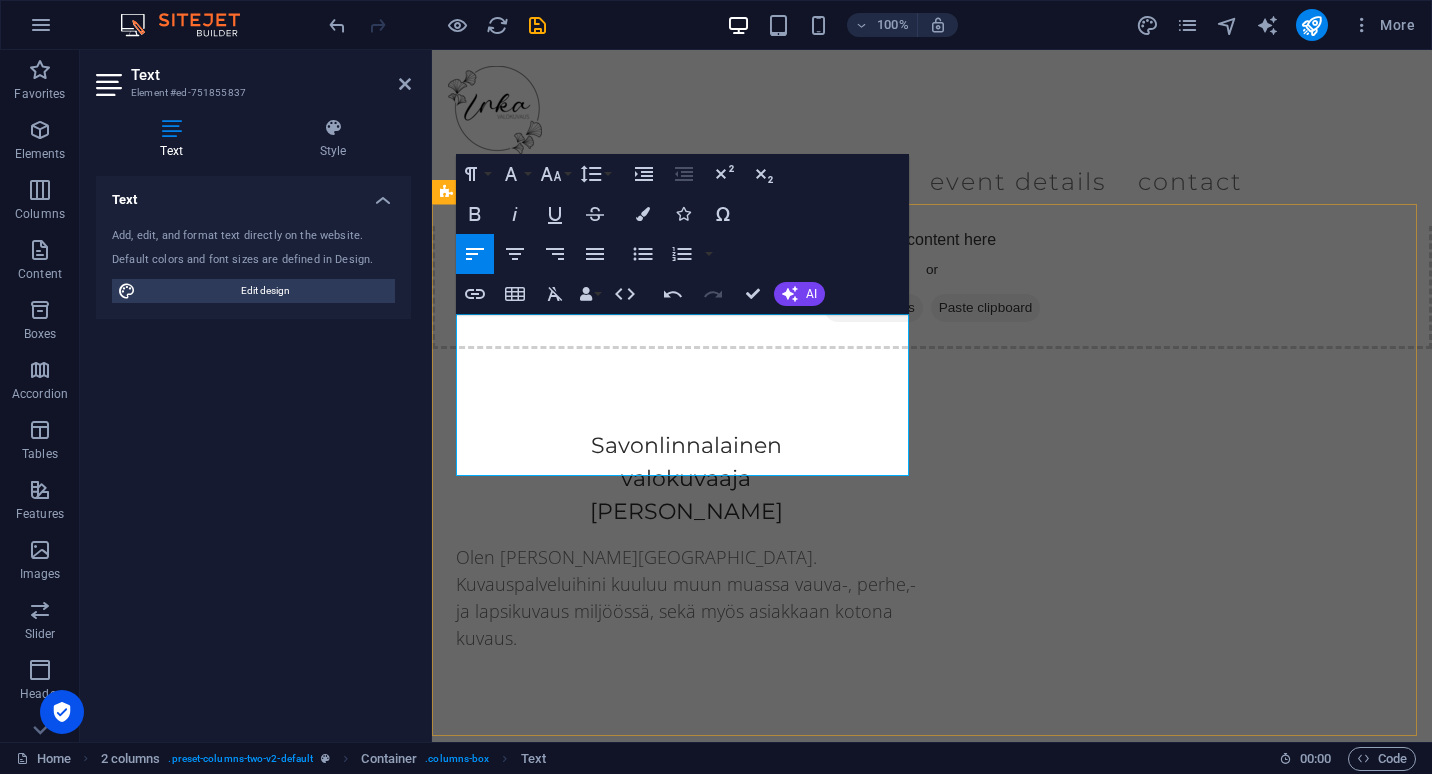 click on "Vastasyntyneen kuvaus Vastasyntyneen kuvaus [PERSON_NAME] kuvaus  on rauhallinen ja herkkä kokemus uuden perheenjäsenen kanssa. [PERSON_NAME] kuvaus, jossa mennään vauvantahtisesti ja ikuistetaan vauvaa niin yksin, kuin perheen kanssa yhdessä. Kuvaus toteutetaan vauvan ollessa alle 2 viikon ikäinen." at bounding box center [932, 1105] 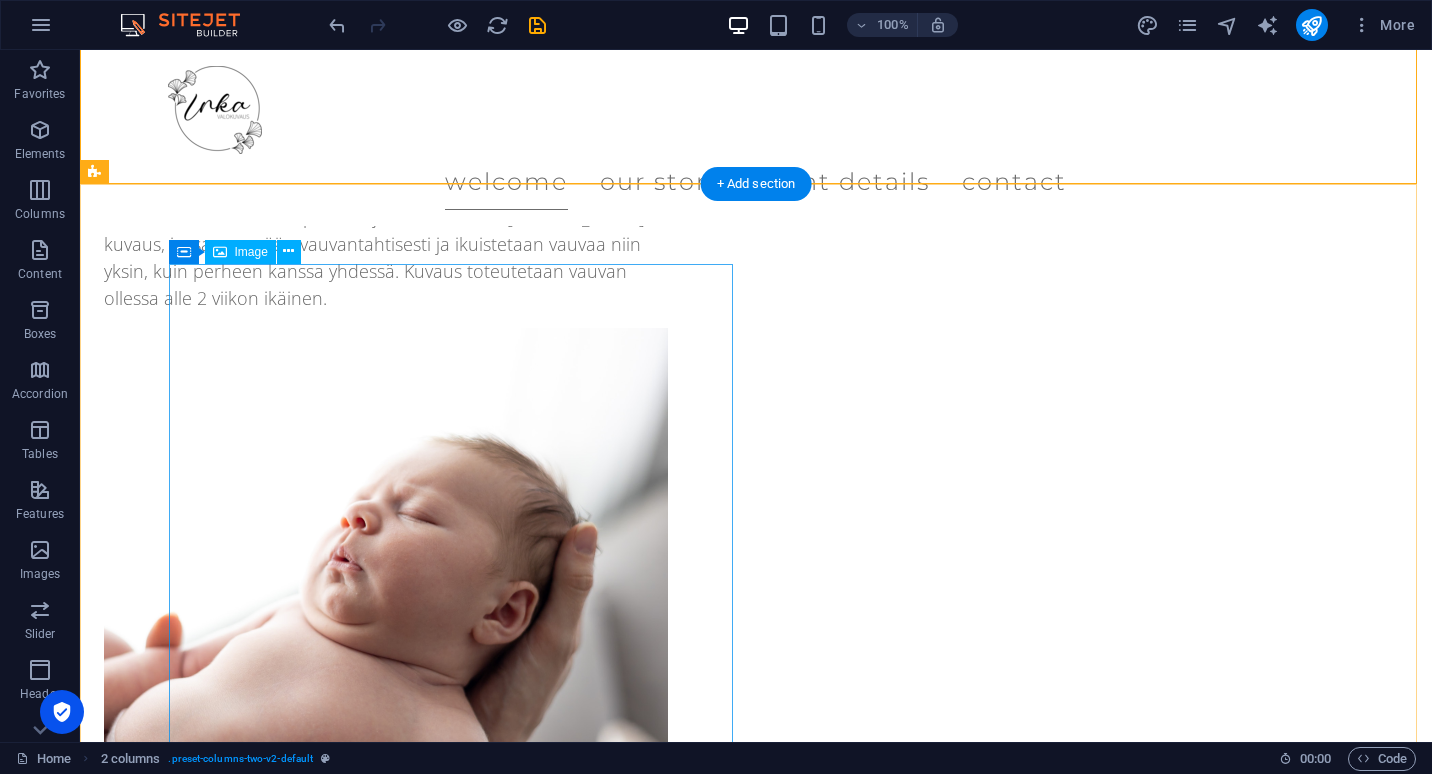 scroll, scrollTop: 1651, scrollLeft: 0, axis: vertical 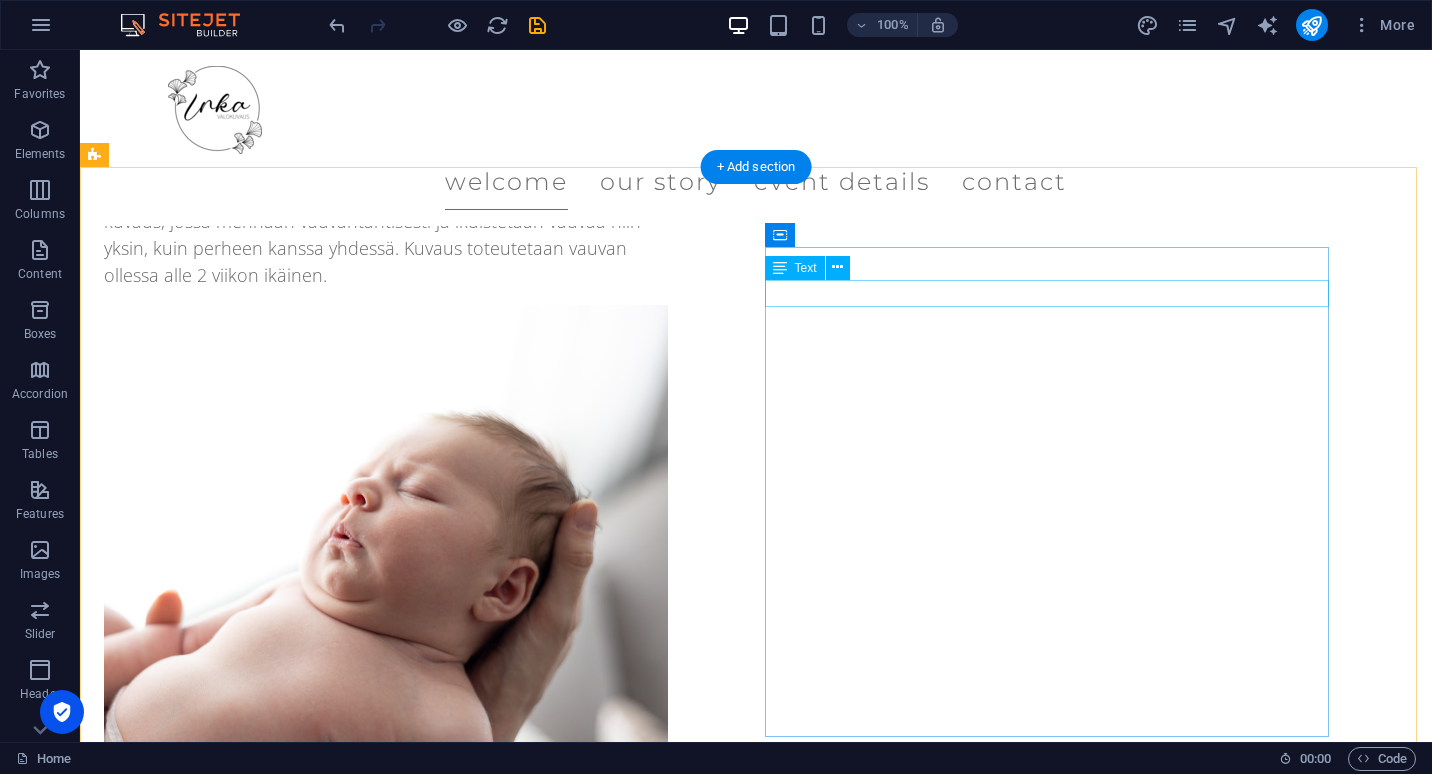 click on "New text element" at bounding box center [386, 1481] 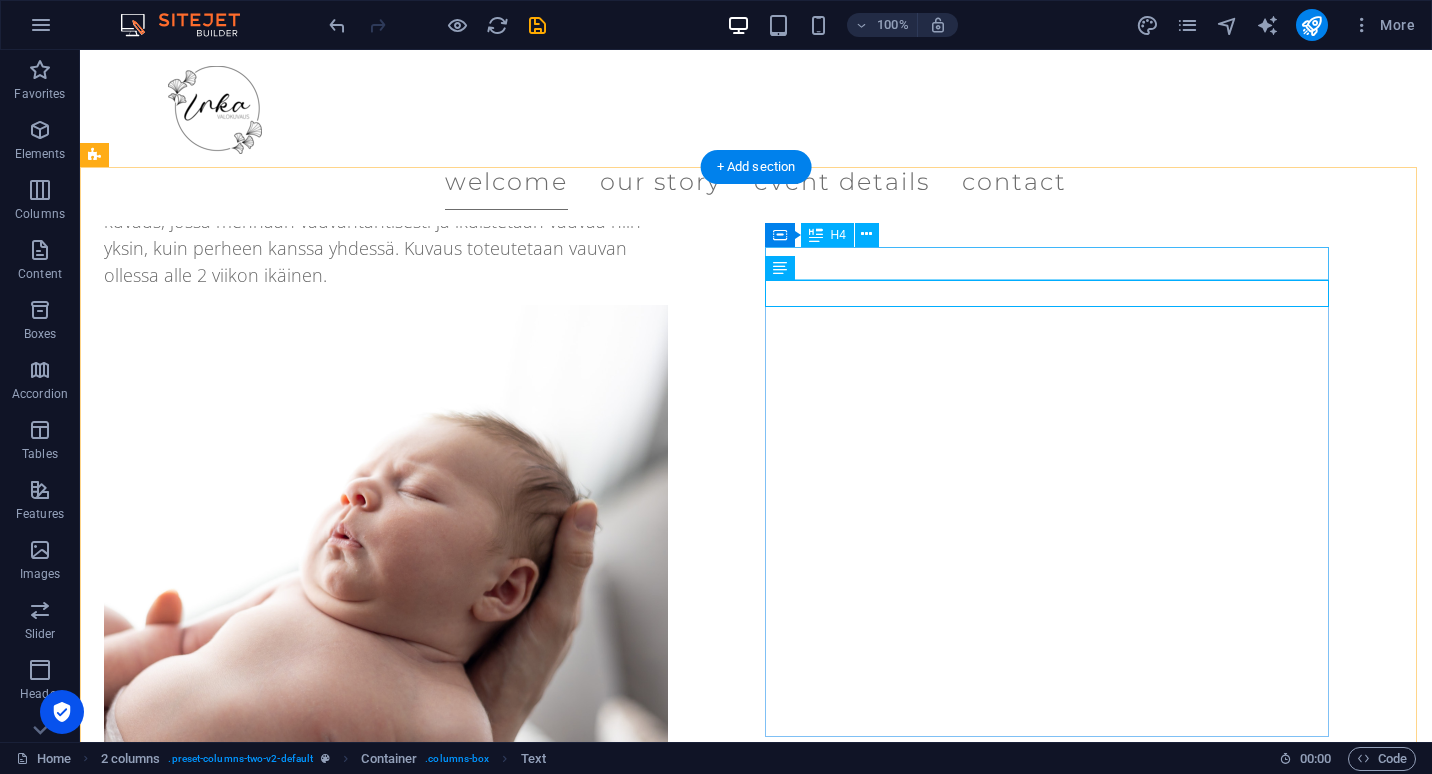 click on "Lapsikuvaus" at bounding box center [386, 1451] 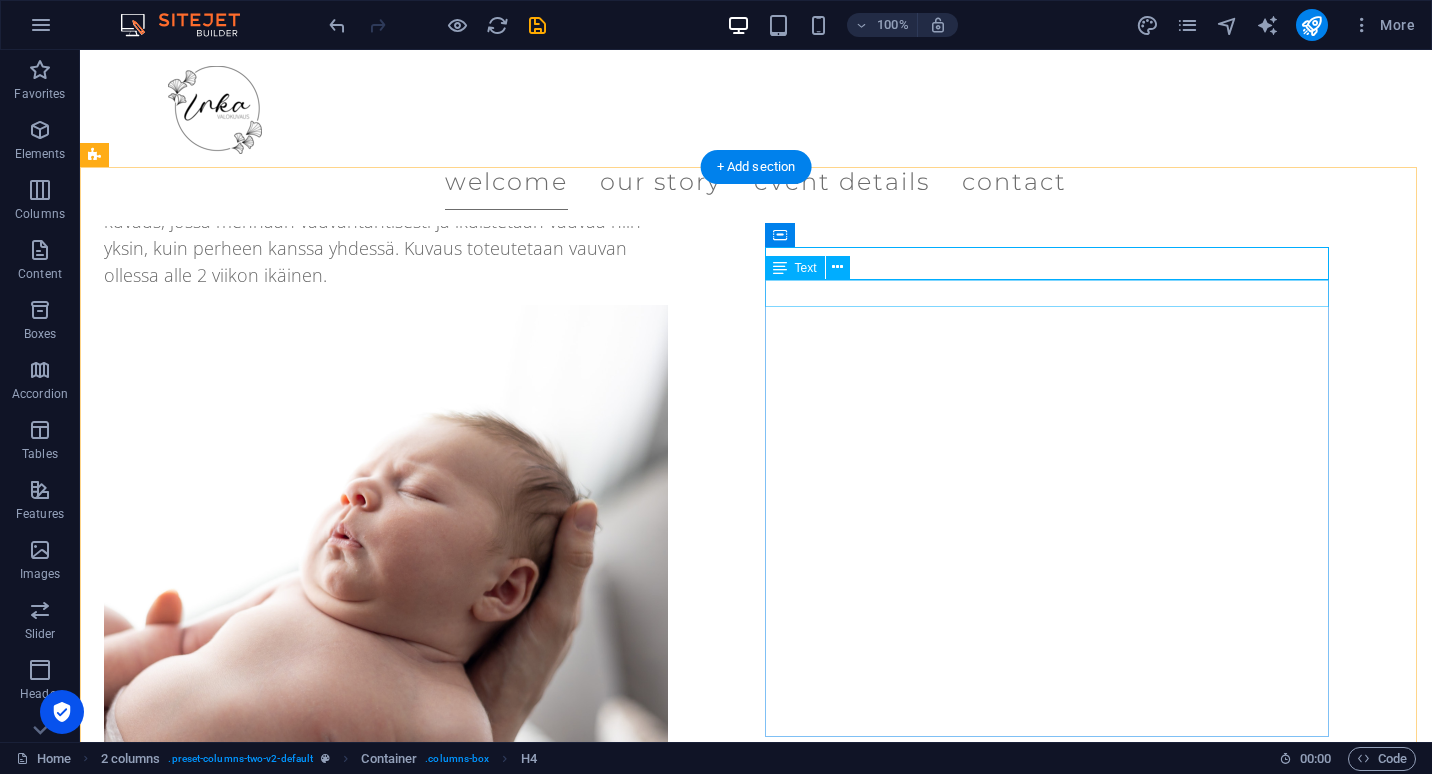 click on "New text element" at bounding box center [386, 1481] 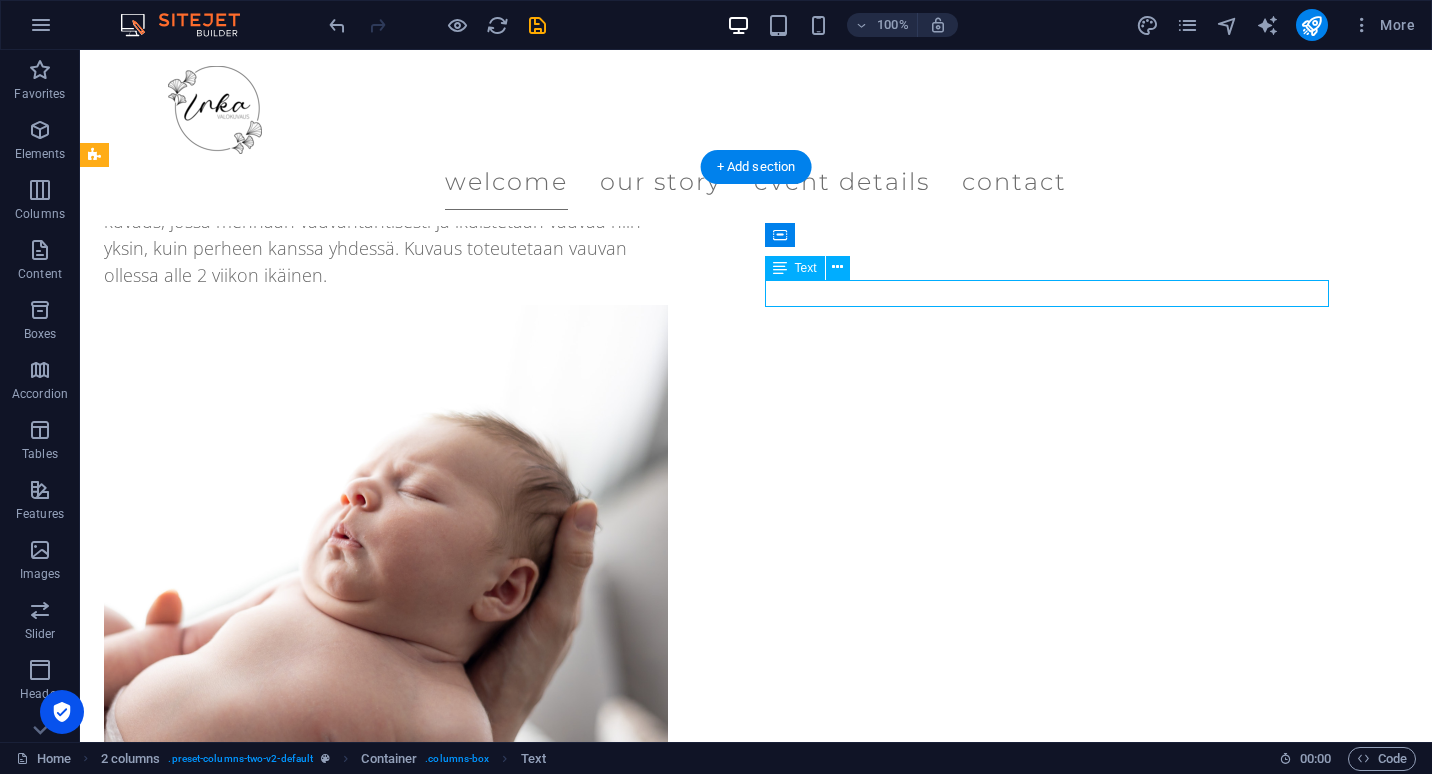click on "New text element" at bounding box center (386, 1481) 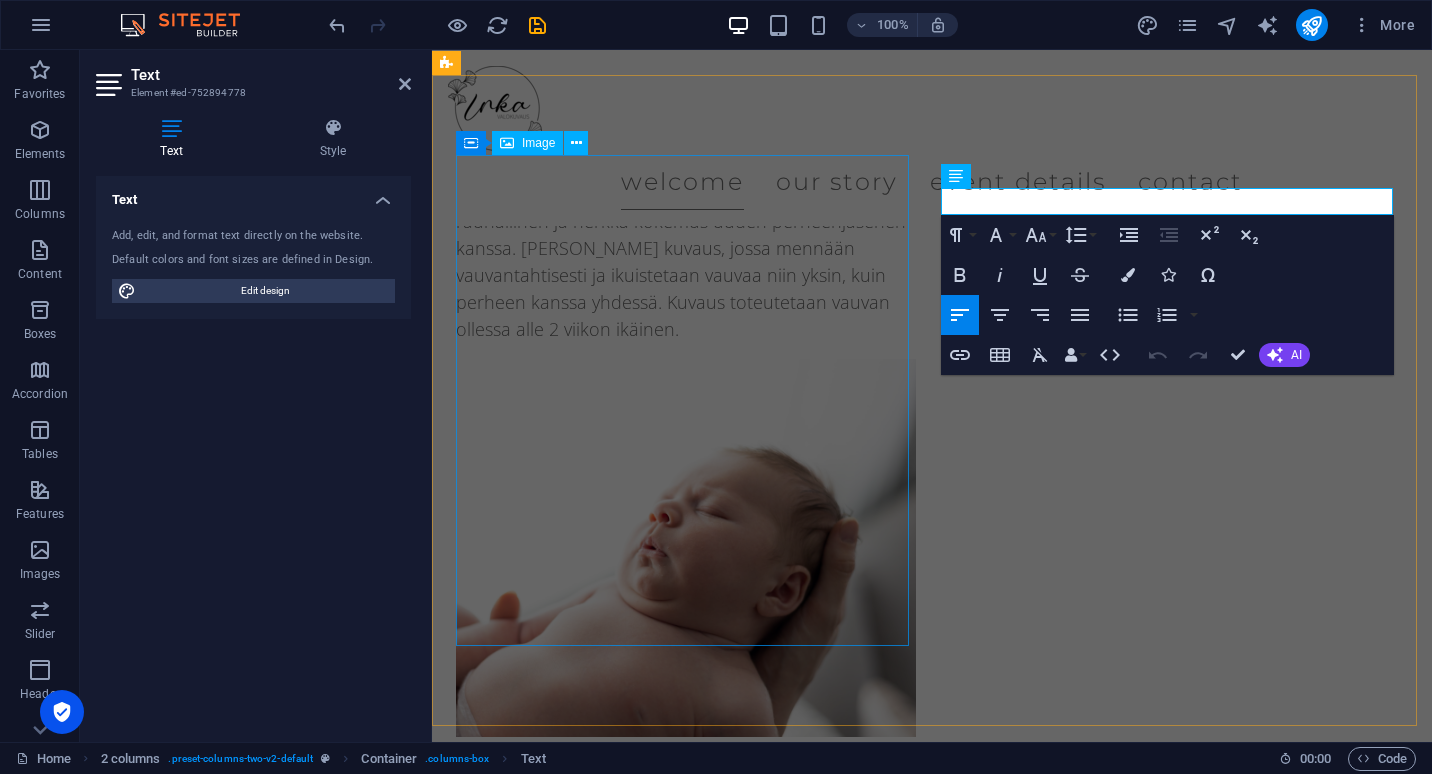 type 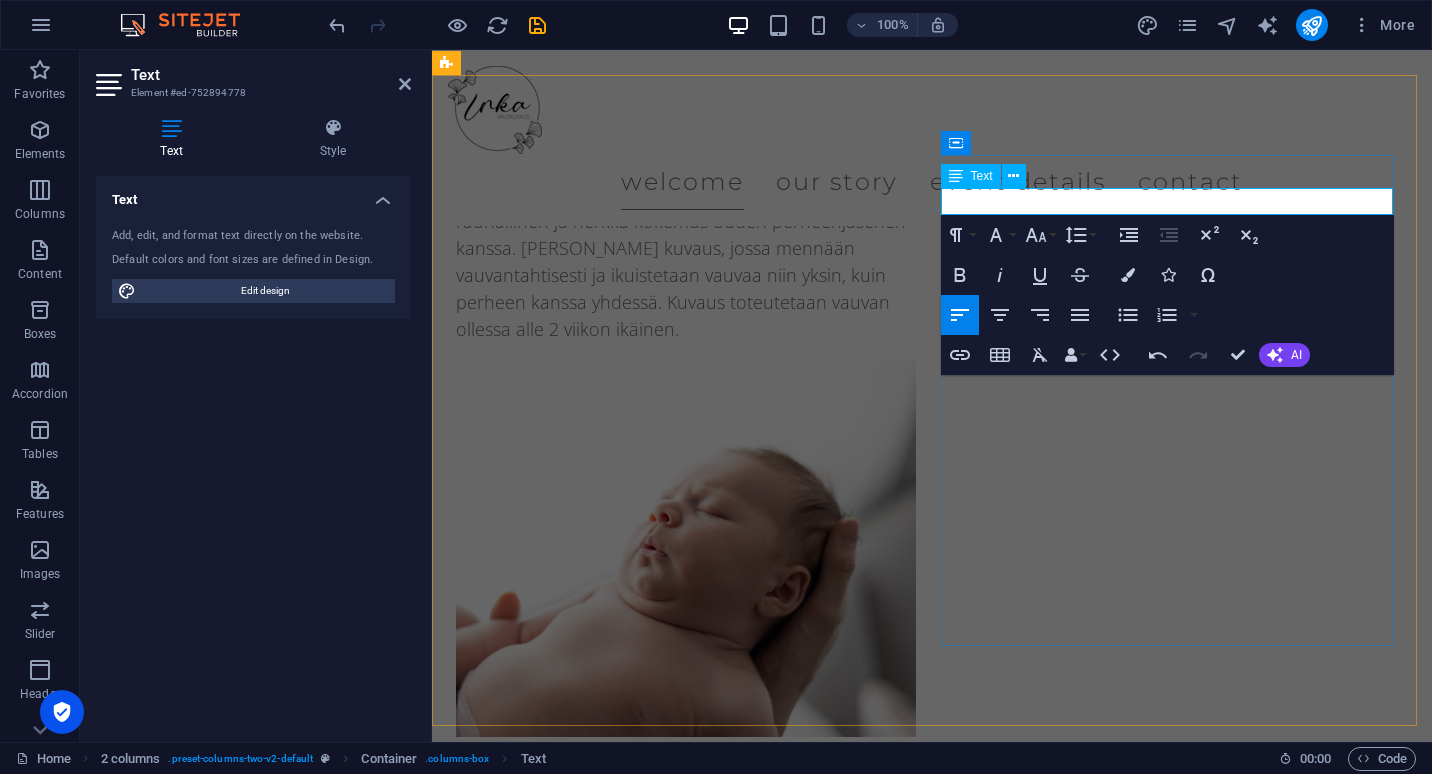 click on "!-vuotiskuvaus, sisaruskuvaus," at bounding box center [686, 1449] 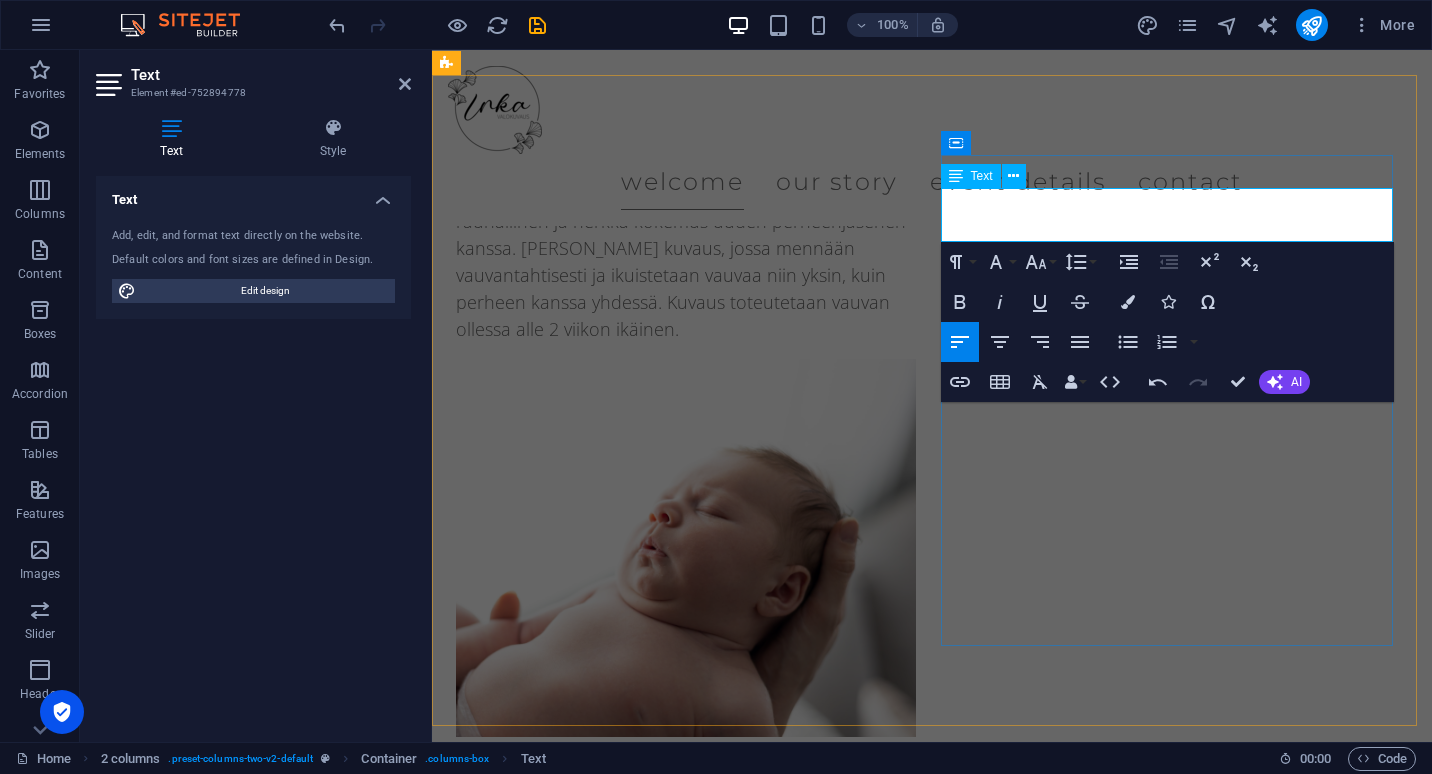 click on "Lapsikuvaus esim 6kk- tai 1-vuotiskuvaus, sisaruskuvaus," at bounding box center (686, 1449) 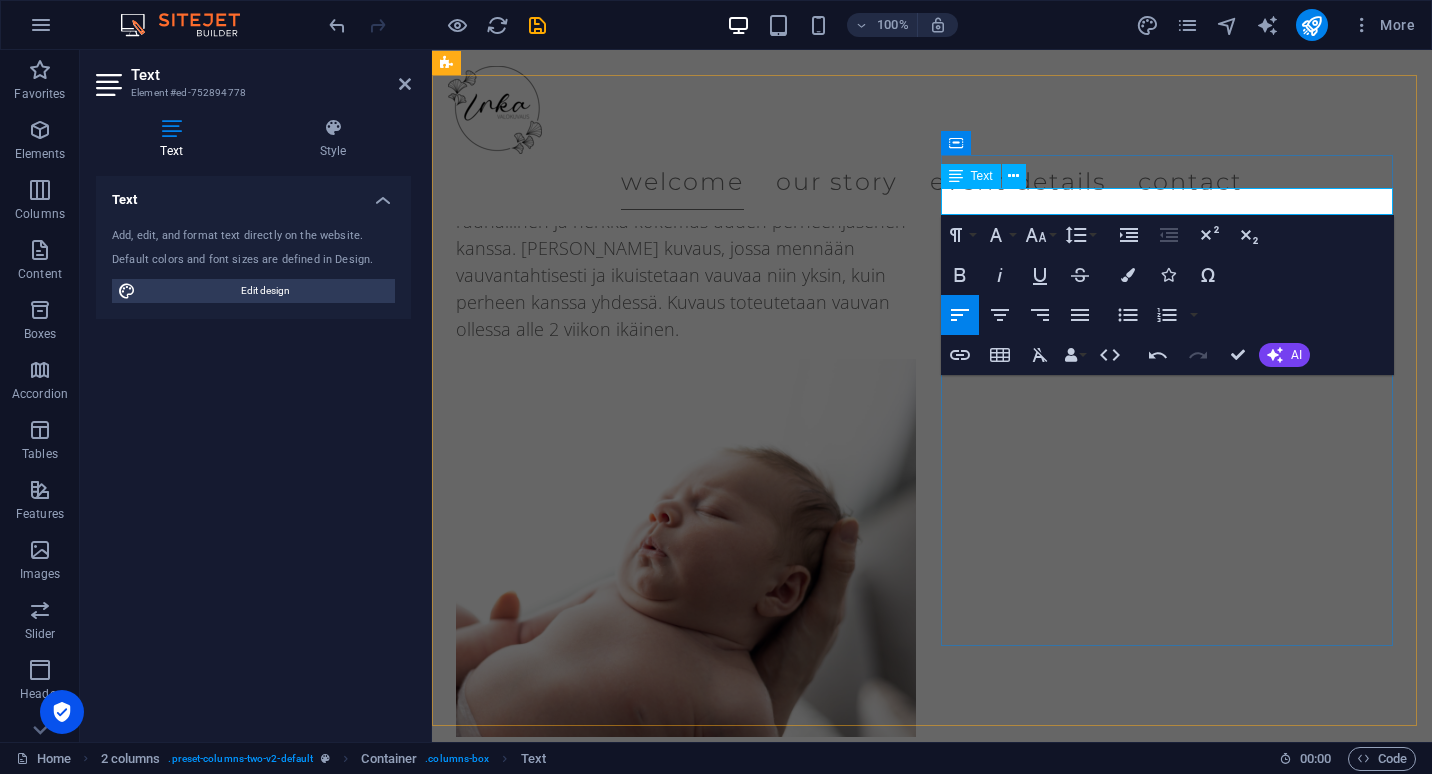 click on "Lapsikuvaus esim 6kk- tai 1-vuotiskuvaus," at bounding box center [686, 1449] 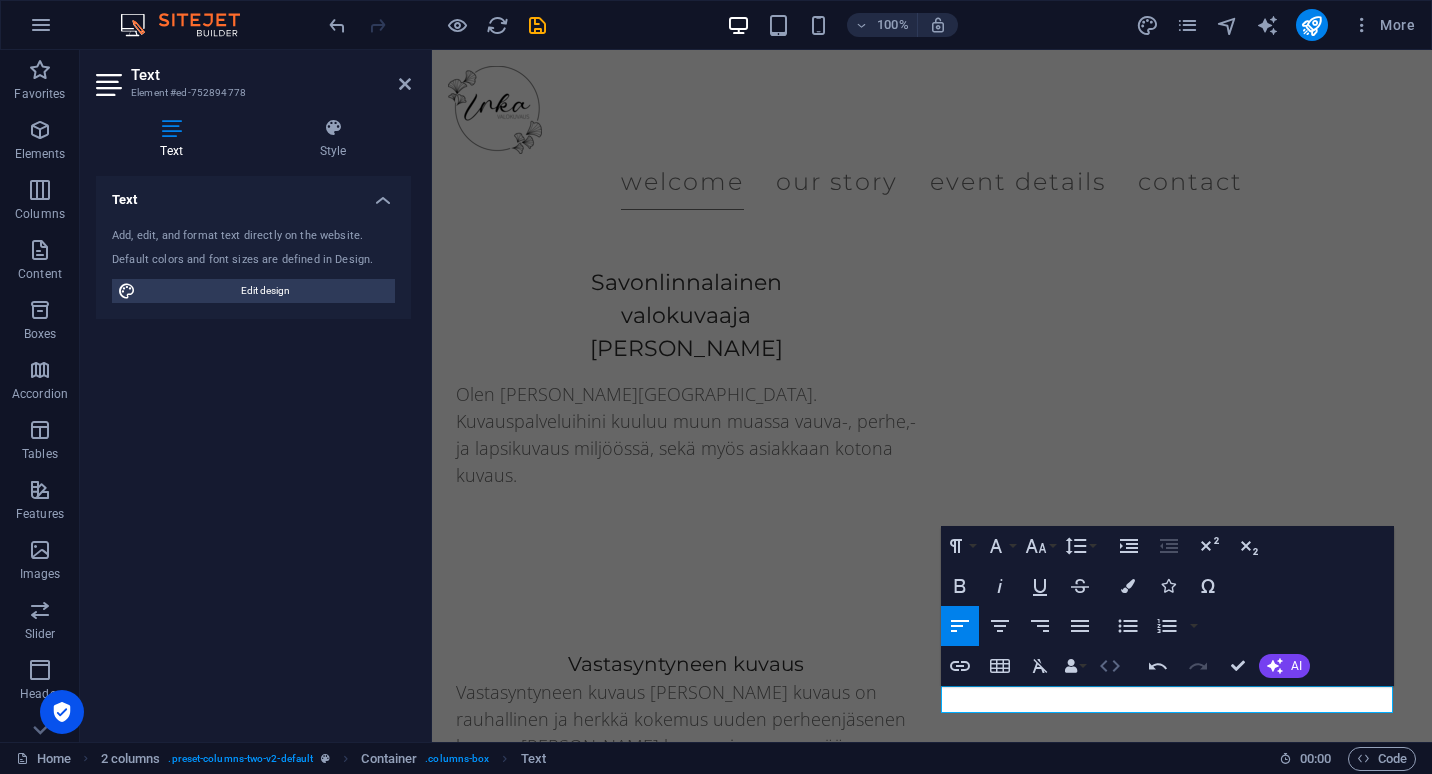 scroll, scrollTop: 1151, scrollLeft: 0, axis: vertical 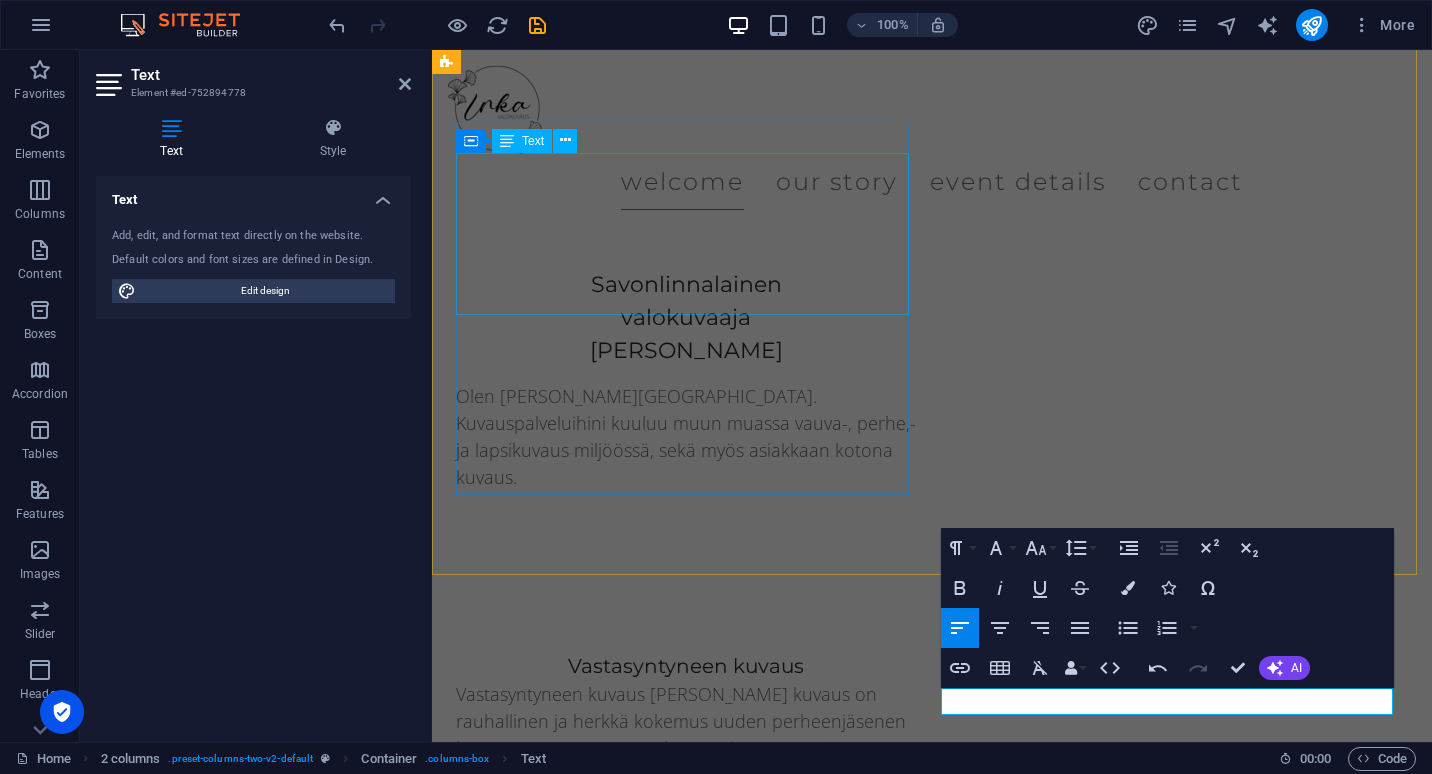 click on "Vastasyntyneen kuvaus [PERSON_NAME] kuvaus on rauhallinen ja herkkä kokemus uuden perheenjäsenen kanssa. [PERSON_NAME] kuvaus, jossa mennään vauvantahtisesti ja ikuistetaan vauvaa niin yksin, kuin perheen kanssa yhdessä. Kuvaus toteutetaan vauvan ollessa alle 2 viikon ikäinen." at bounding box center [686, 762] 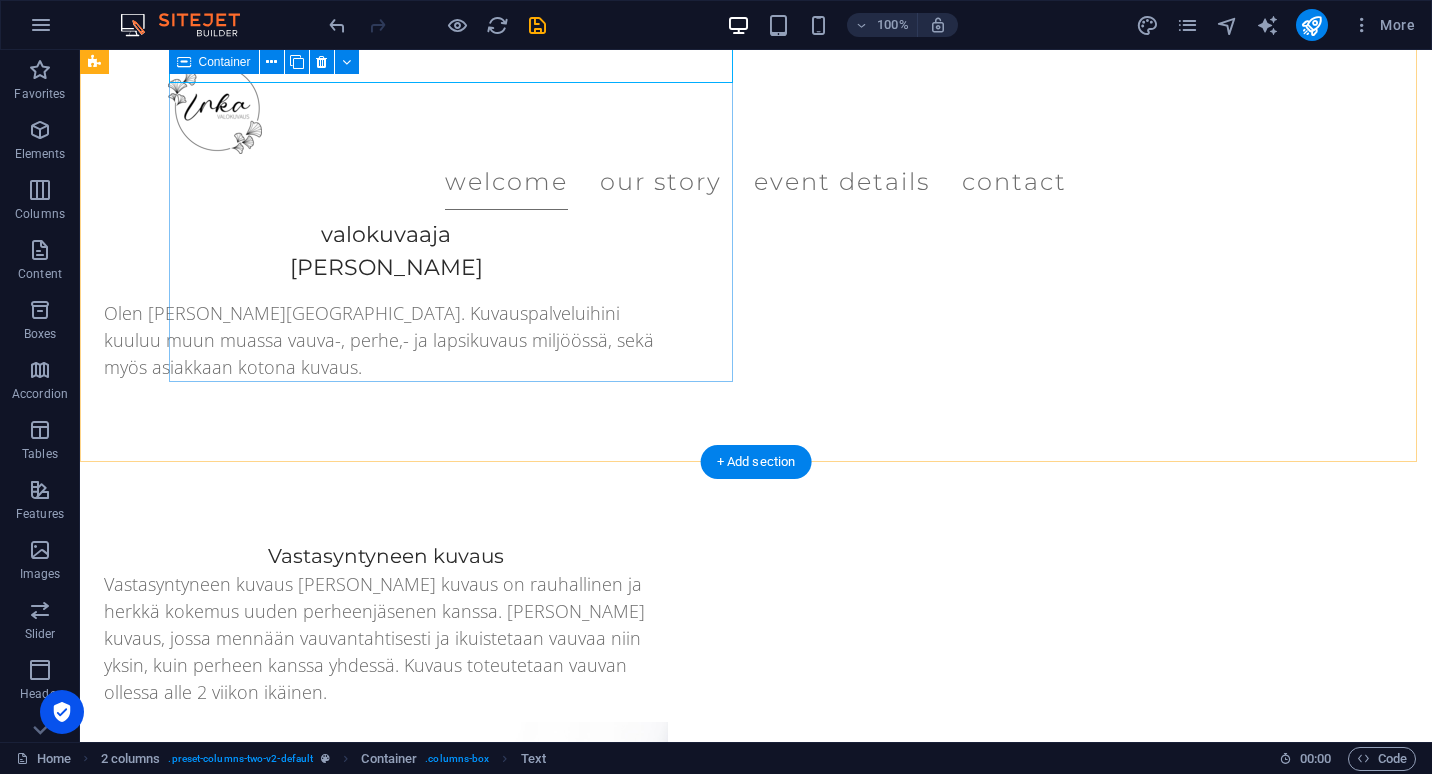 scroll, scrollTop: 975, scrollLeft: 0, axis: vertical 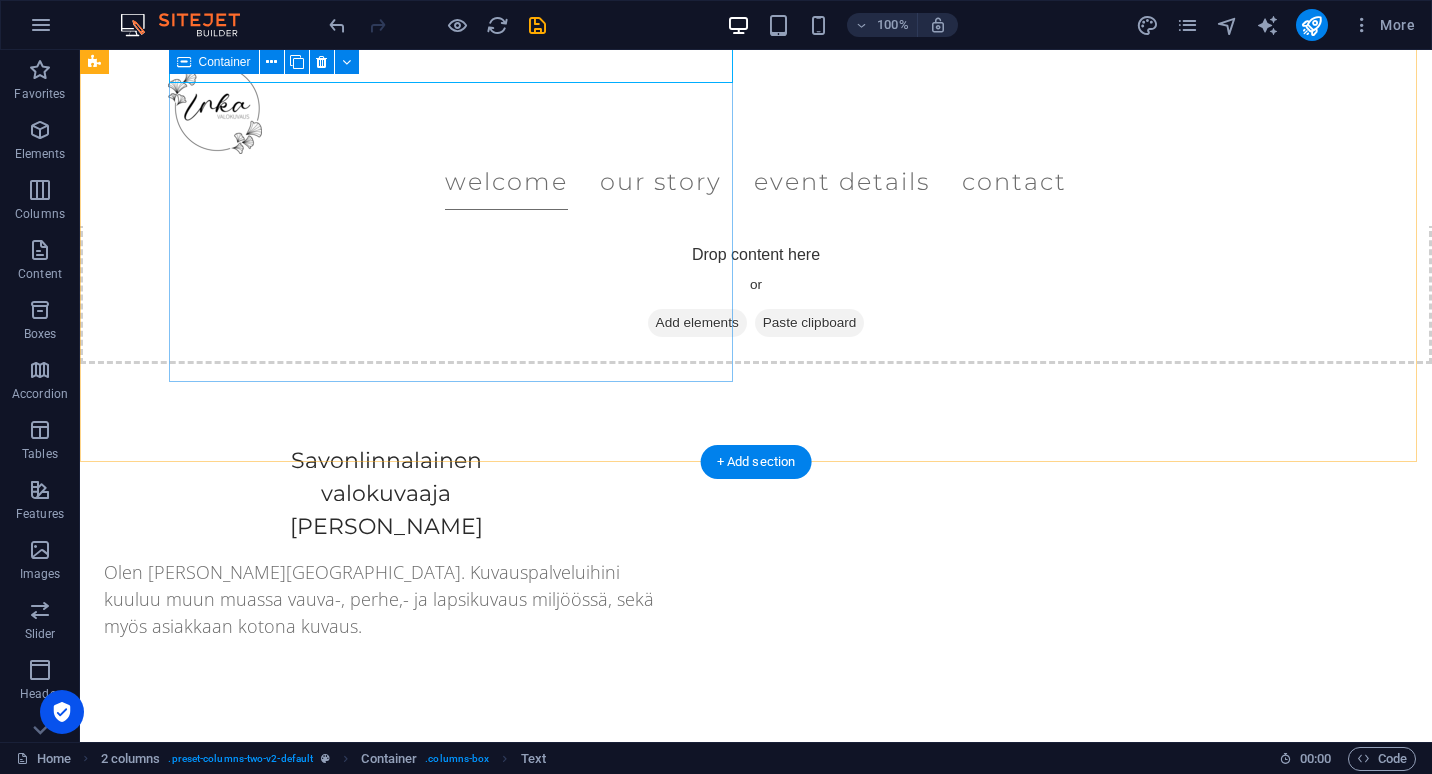 click on "Vastasyntyneen kuvaus Vastasyntyneen kuvaus [PERSON_NAME] kuvaus on rauhallinen ja herkkä kokemus uuden perheenjäsenen kanssa. [PERSON_NAME] kuvaus, jossa mennään vauvantahtisesti ja ikuistetaan vauvaa niin yksin, kuin perheen kanssa yhdessä. Kuvaus toteutetaan vauvan ollessa alle 2 viikon ikäinen." at bounding box center (756, 1122) 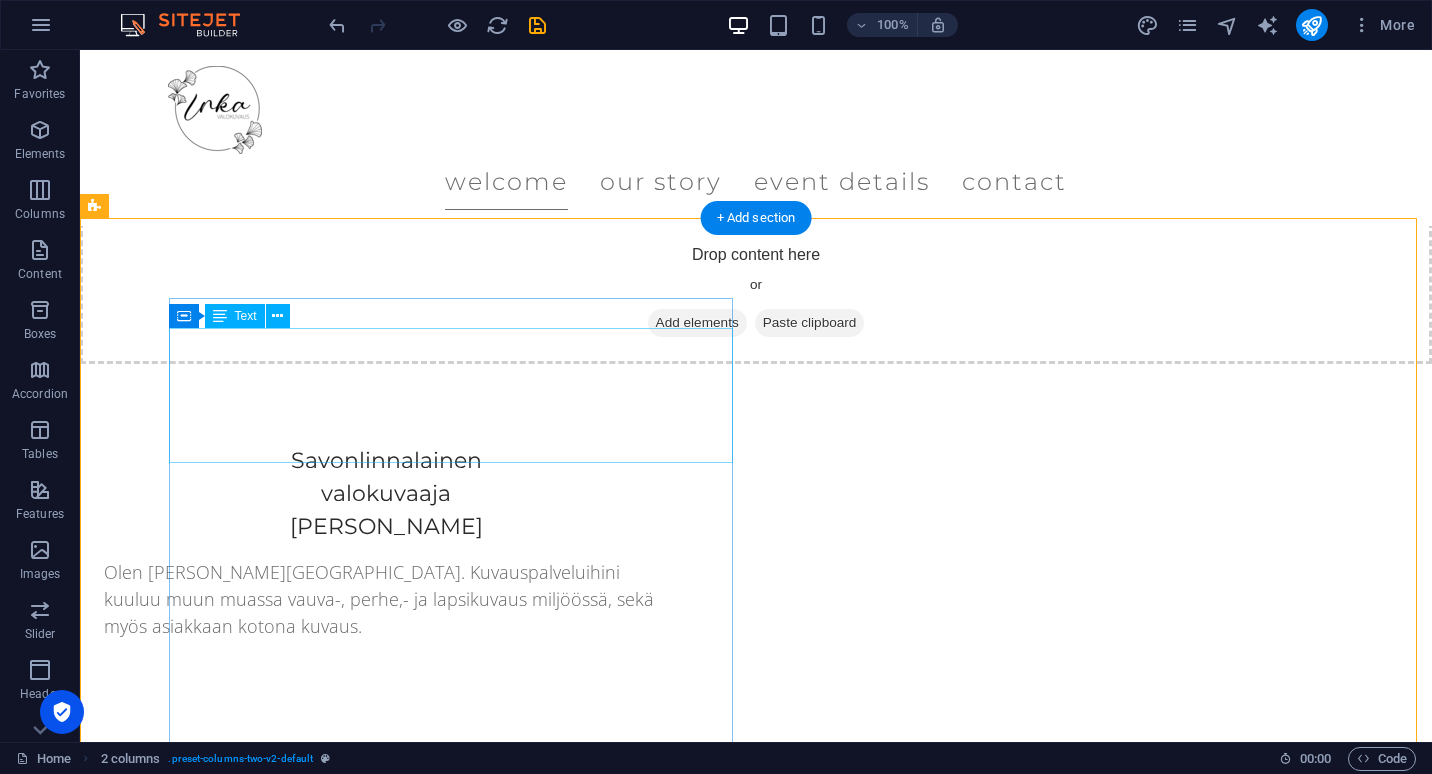 click on "Vastasyntyneen kuvaus [PERSON_NAME] kuvaus on rauhallinen ja herkkä kokemus uuden perheenjäsenen kanssa. [PERSON_NAME] kuvaus, jossa mennään vauvantahtisesti ja ikuistetaan vauvaa niin yksin, kuin perheen kanssa yhdessä. Kuvaus toteutetaan vauvan ollessa alle 2 viikon ikäinen." at bounding box center [386, 897] 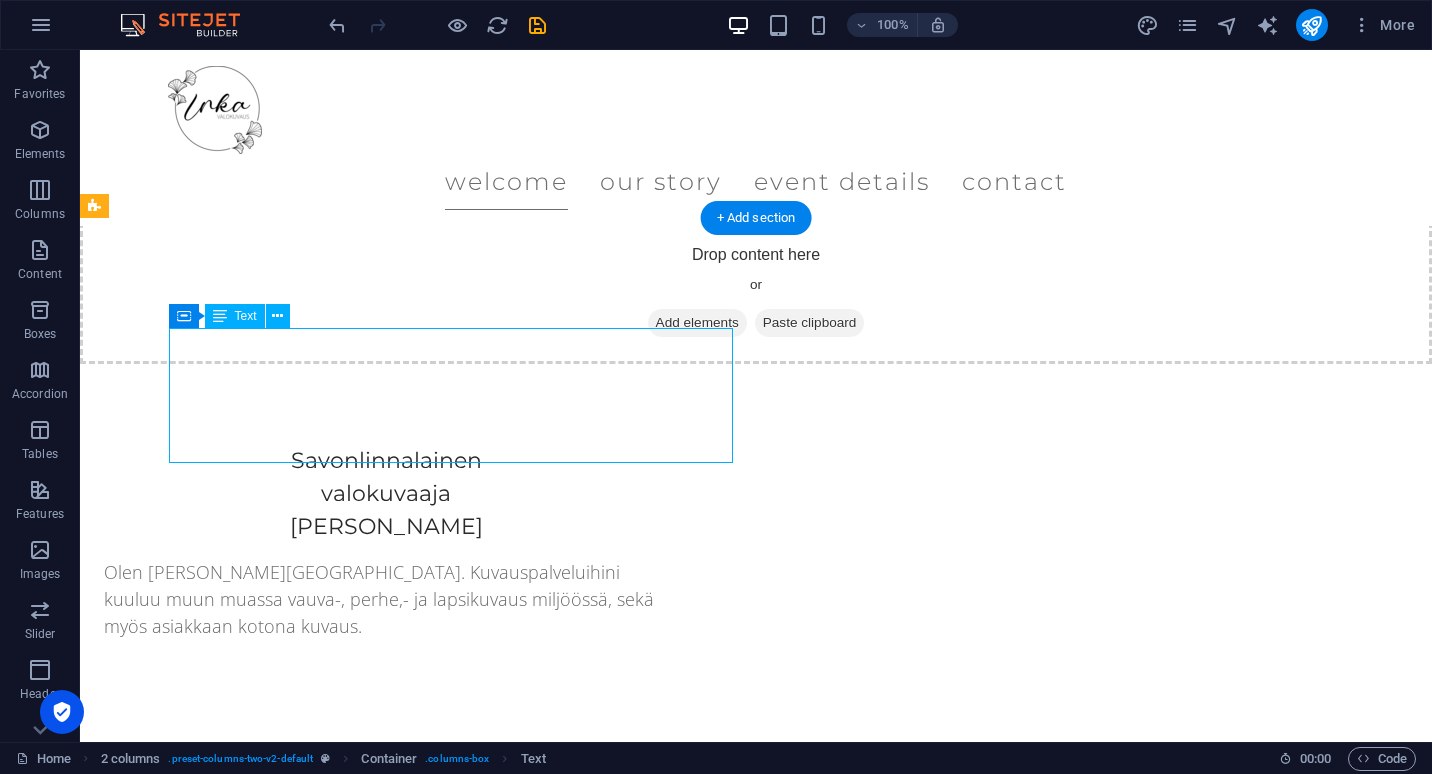 click on "Vastasyntyneen kuvaus [PERSON_NAME] kuvaus on rauhallinen ja herkkä kokemus uuden perheenjäsenen kanssa. [PERSON_NAME] kuvaus, jossa mennään vauvantahtisesti ja ikuistetaan vauvaa niin yksin, kuin perheen kanssa yhdessä. Kuvaus toteutetaan vauvan ollessa alle 2 viikon ikäinen." at bounding box center [386, 897] 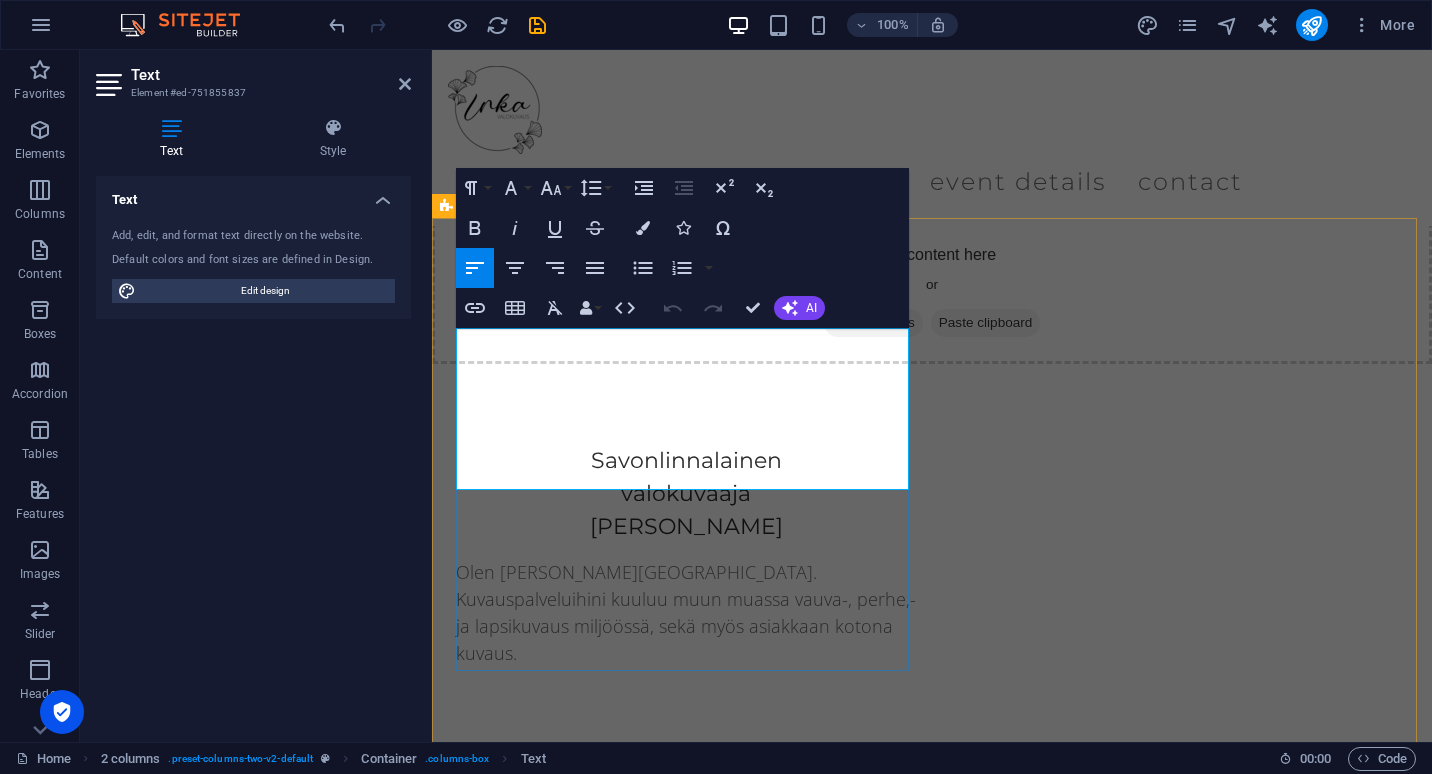 drag, startPoint x: 662, startPoint y: 479, endPoint x: 548, endPoint y: 470, distance: 114.35471 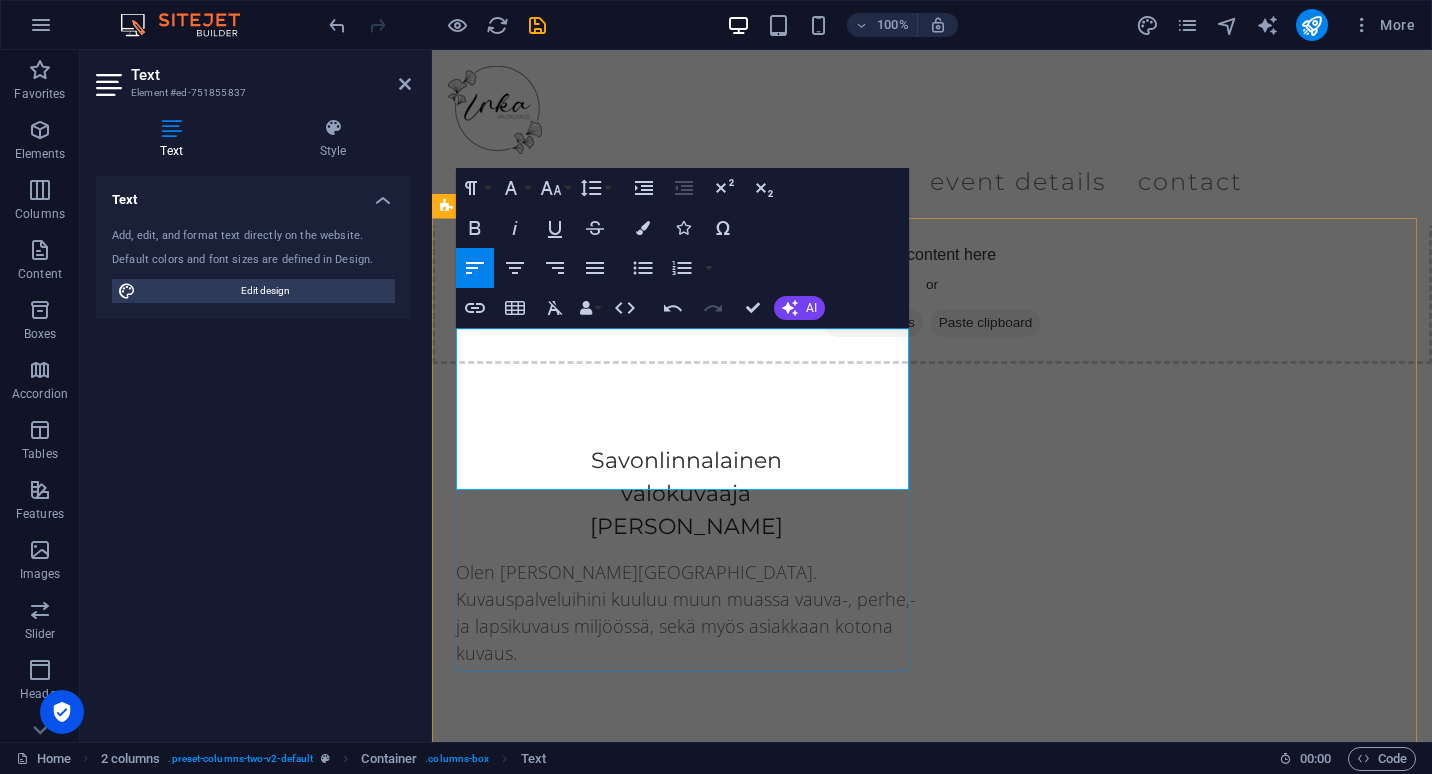 click on "Vastasyntyneen kuvaus [PERSON_NAME] kuvaus on rauhallinen ja herkkä kokemus uuden perheenjäsenen kanssa. [PERSON_NAME] kuvaus, jossa mennään vauvantahtisesti ja ikuistetaan vauvaa niin yksin, kuin perheen kanssa yhdessä. Kuvaus toteutetaan vauvan ollessa alle5 viikon ikäinen" at bounding box center (686, 938) 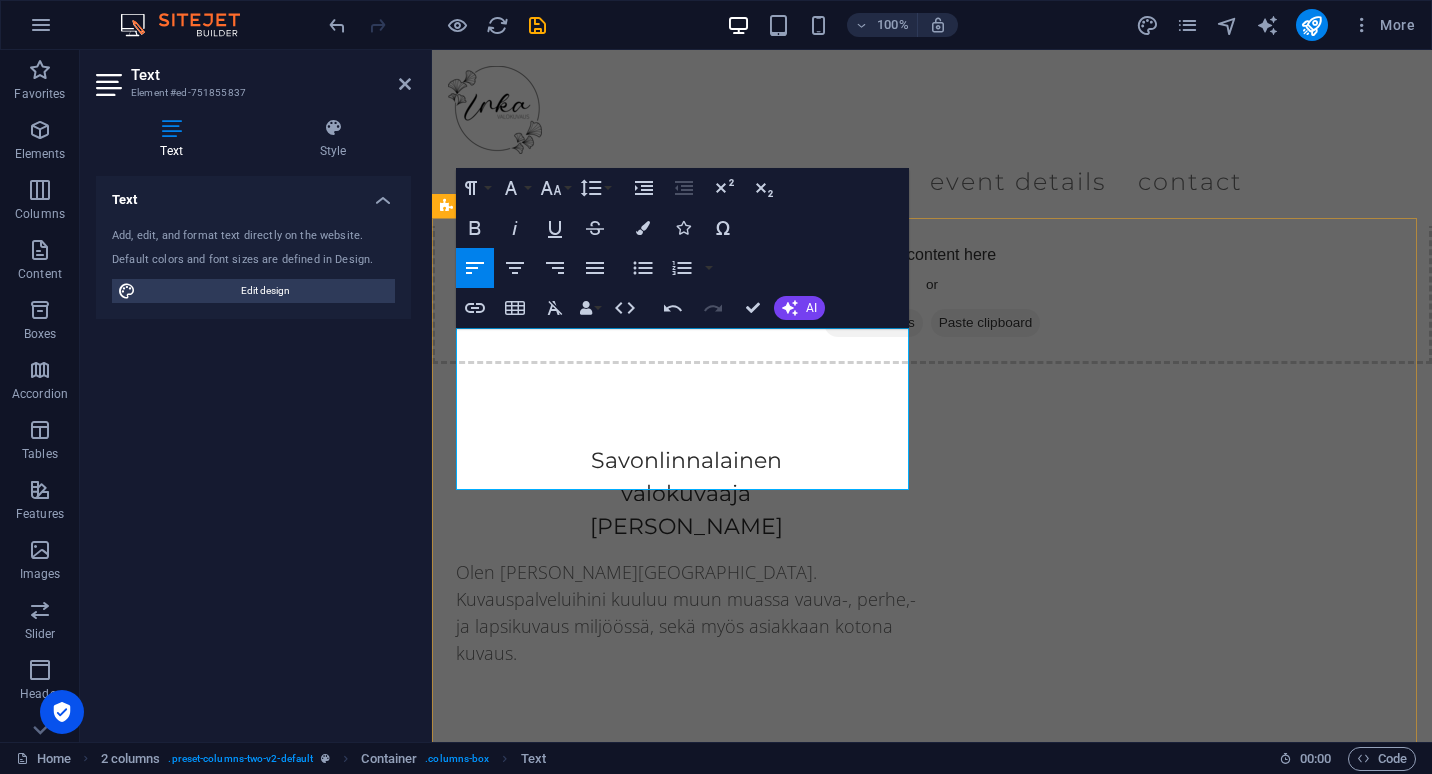 click on "Vastasyntyneen kuvaus Vastasyntyneen kuvaus [PERSON_NAME] kuvaus on rauhallinen ja herkkä kokemus uuden perheenjäsenen kanssa. [PERSON_NAME] kuvaus, jossa mennään vauvantahtisesti ja ikuistetaan vauvaa niin yksin, kuin perheen kanssa yhdessä. Kuvaus toteutetaan vauvan ollessa alle  5 viikon ikäinen." at bounding box center (932, 1120) 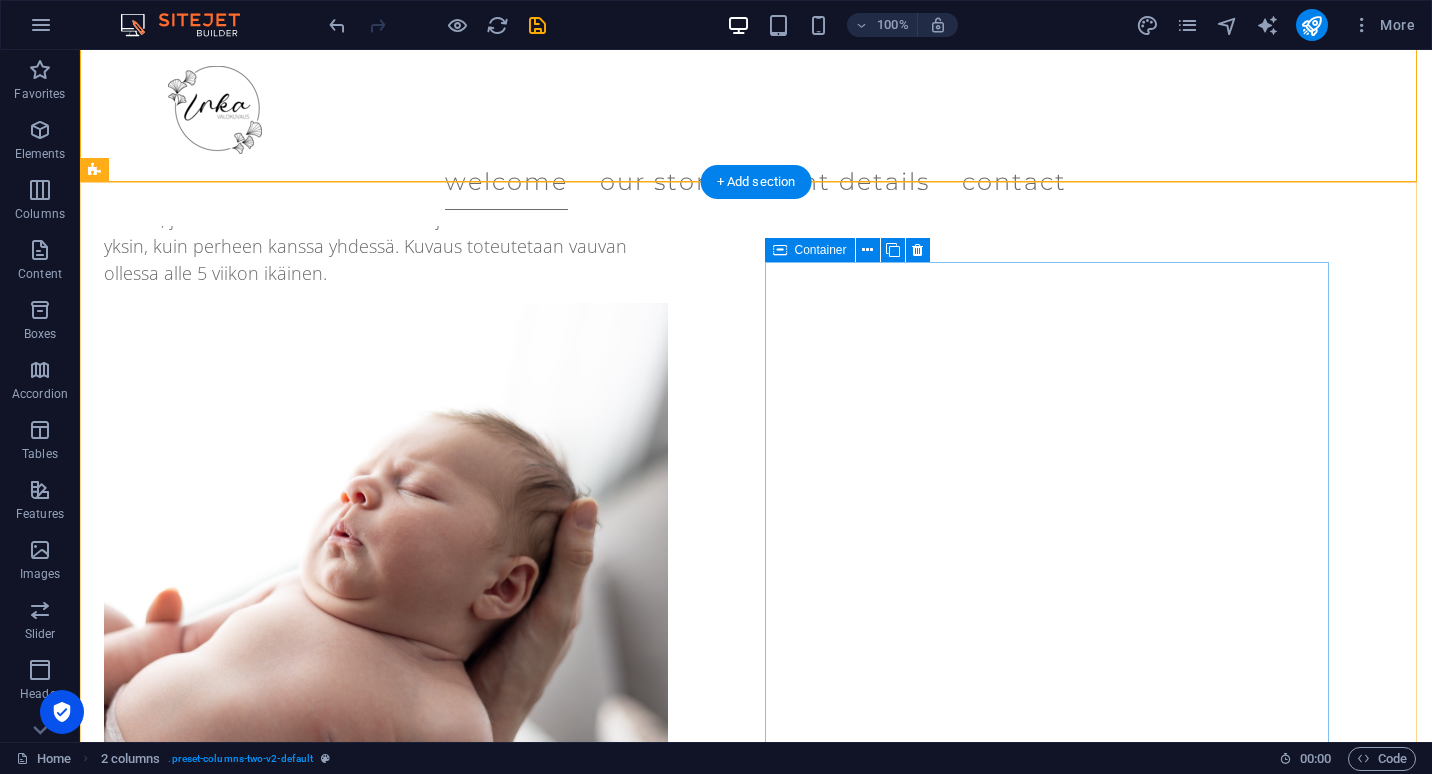 scroll, scrollTop: 1675, scrollLeft: 0, axis: vertical 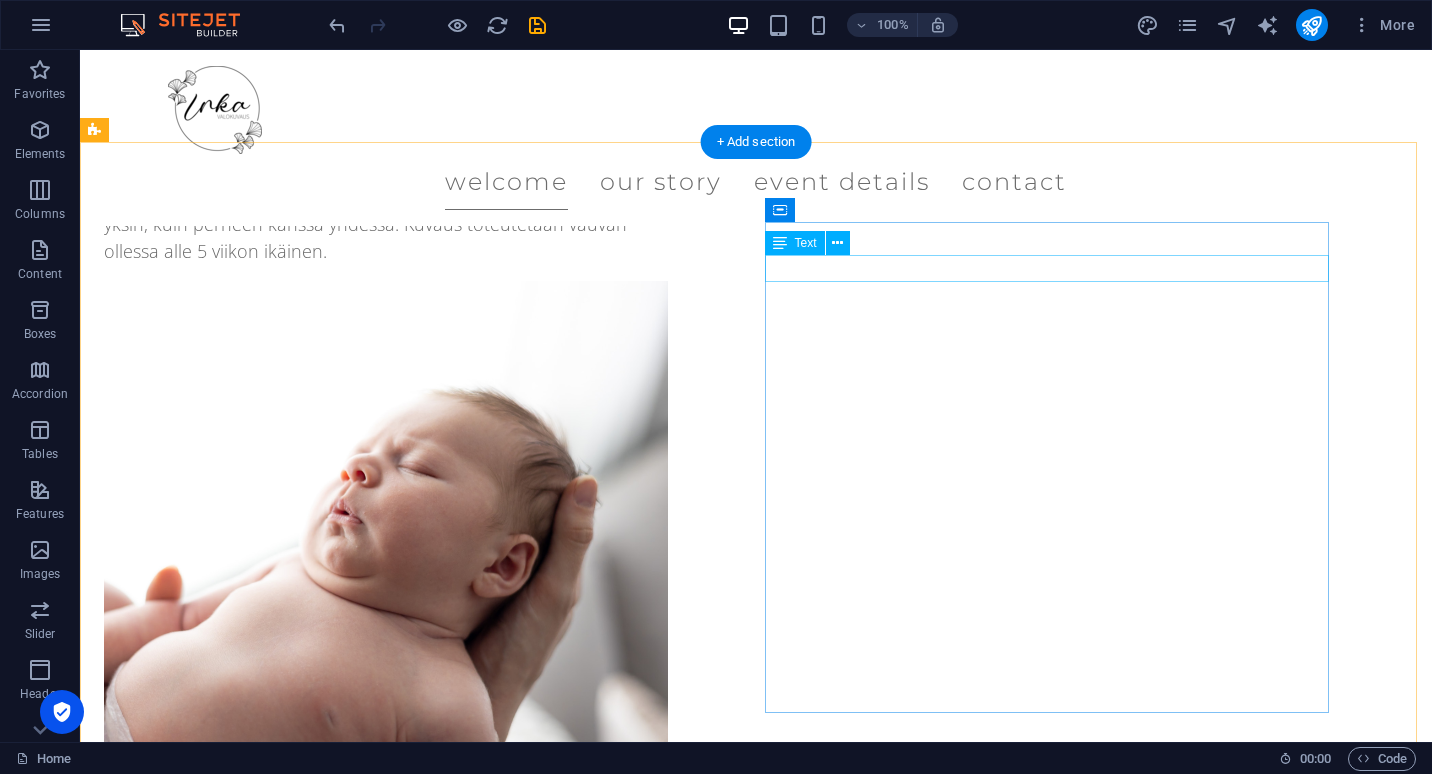 click on "Lapsikuvaus miljöössä. Esim 6kk- tai 1-vuotiskuvaus." at bounding box center [386, 1457] 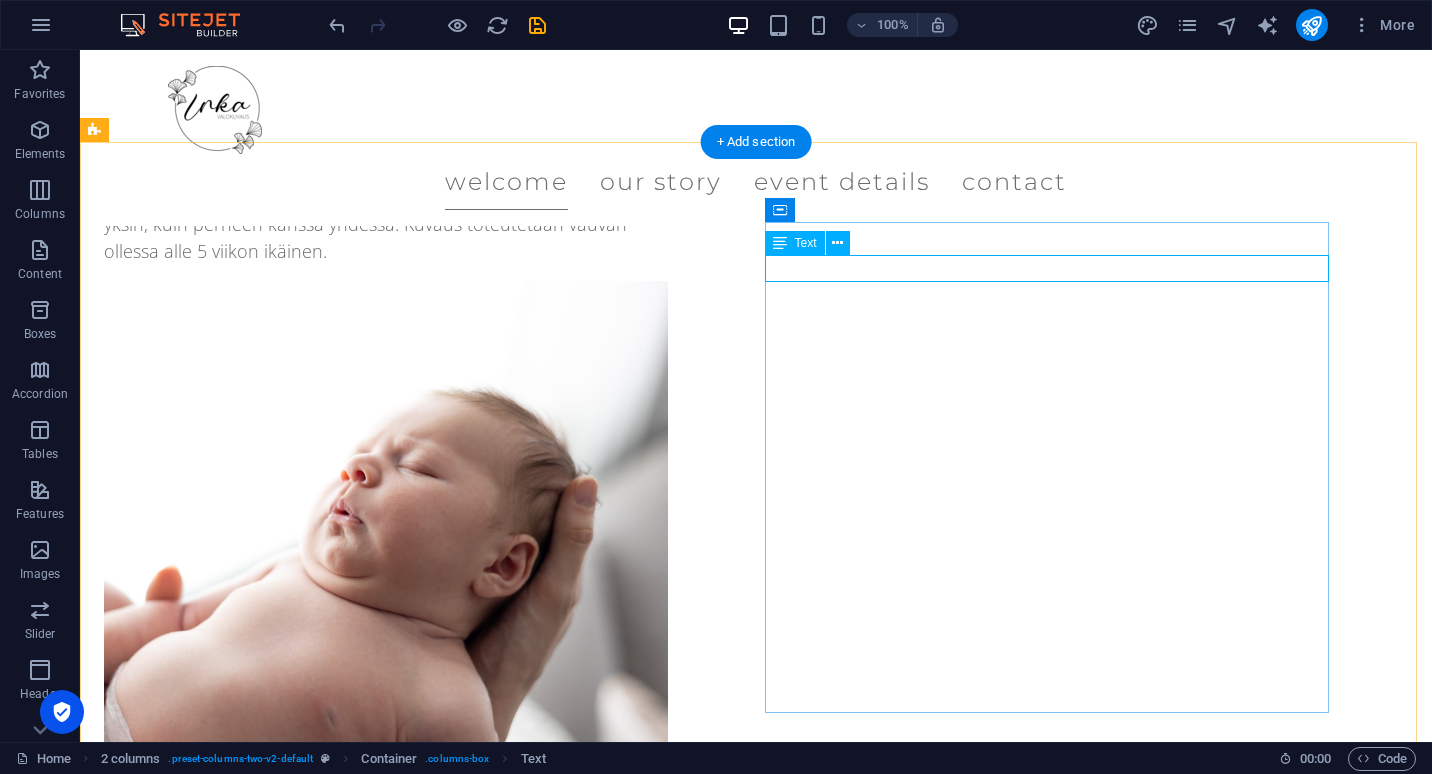 click on "Lapsikuvaus miljöössä. Esim 6kk- tai 1-vuotiskuvaus." at bounding box center [386, 1457] 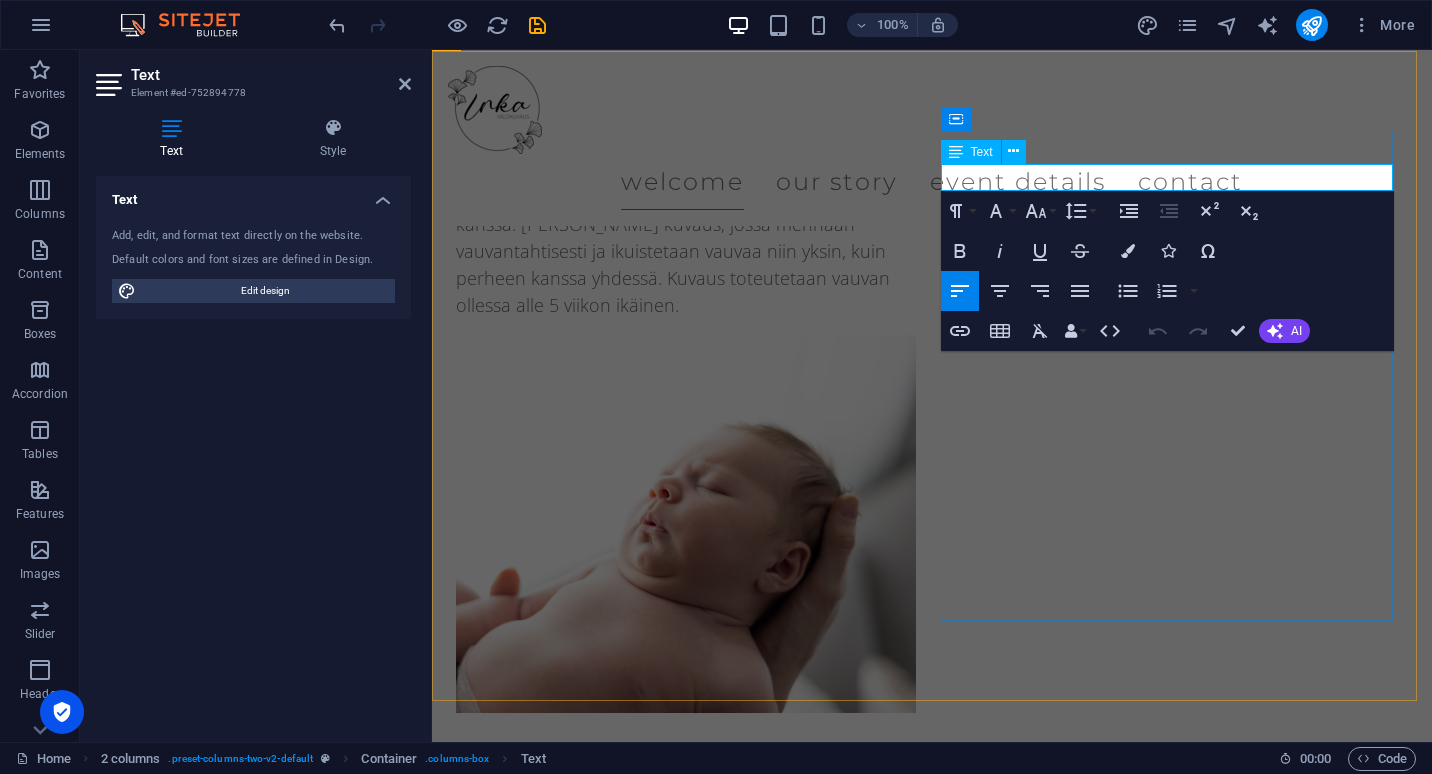 click on "Lapsikuvaus miljöössä. Esim 6kk- tai 1-vuotiskuvaus." at bounding box center [686, 1425] 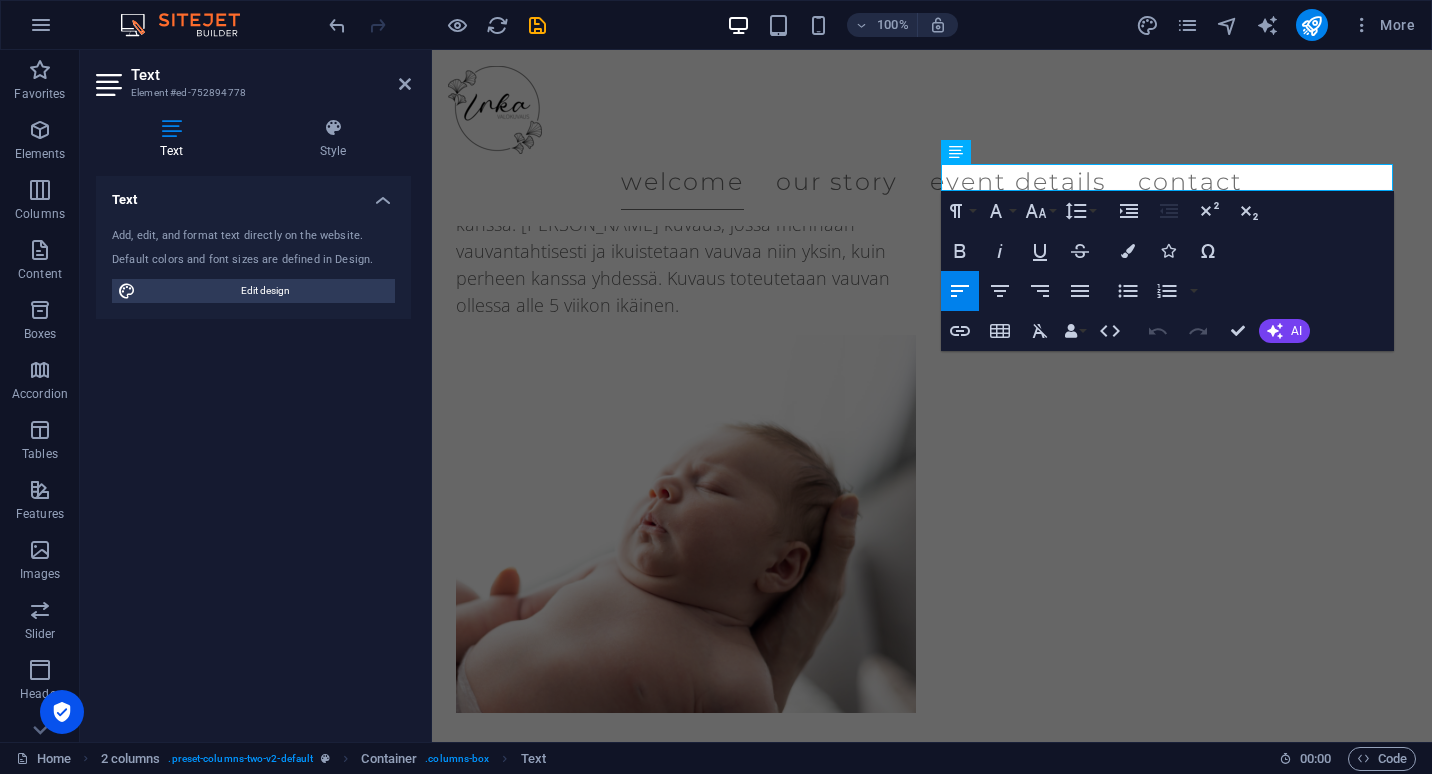 type 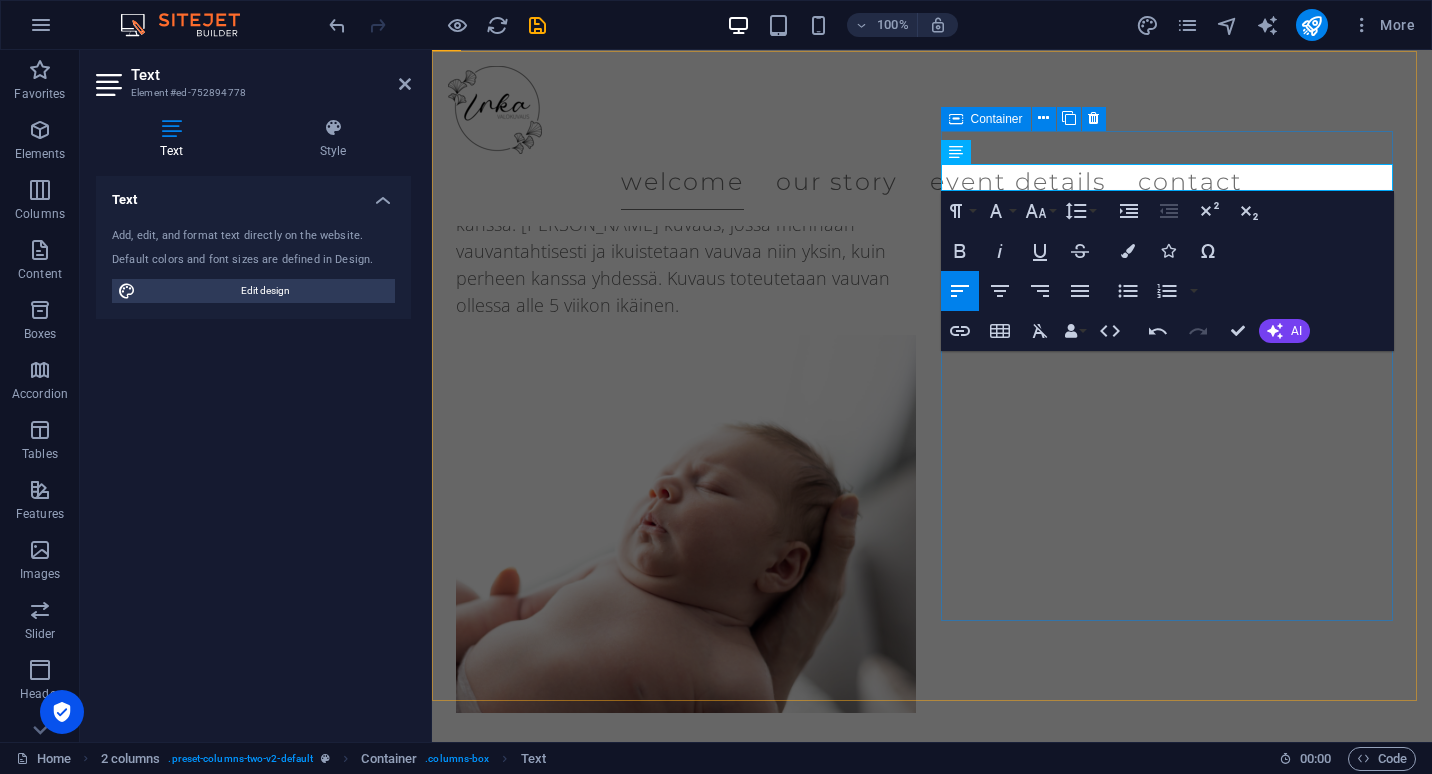 click on "Lapsikuvaus Lapsikuvaus miljöössä. Esim 6kk- tai 1-vuotiskuvaus." at bounding box center [686, 1409] 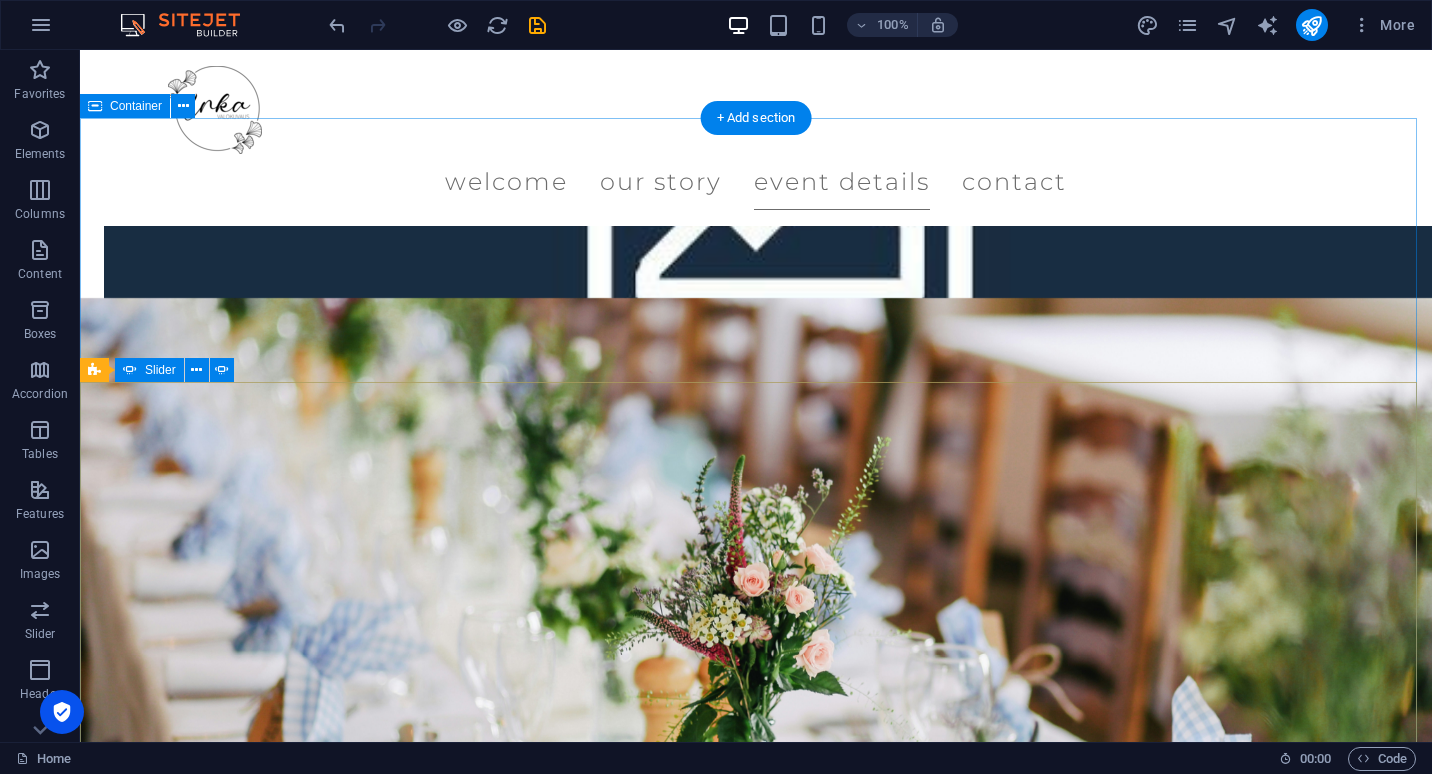 scroll, scrollTop: 5967, scrollLeft: 0, axis: vertical 